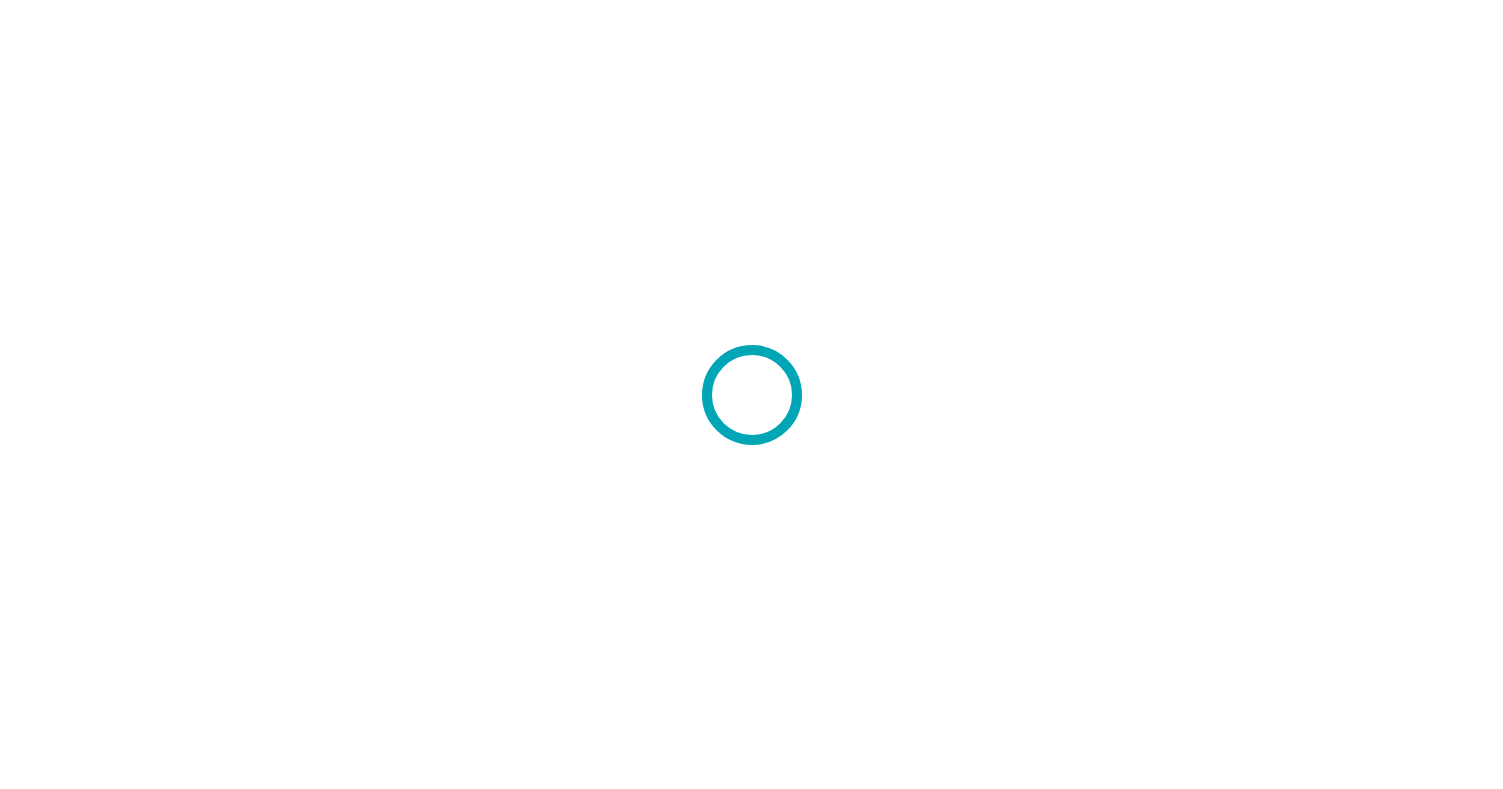 scroll, scrollTop: 0, scrollLeft: 0, axis: both 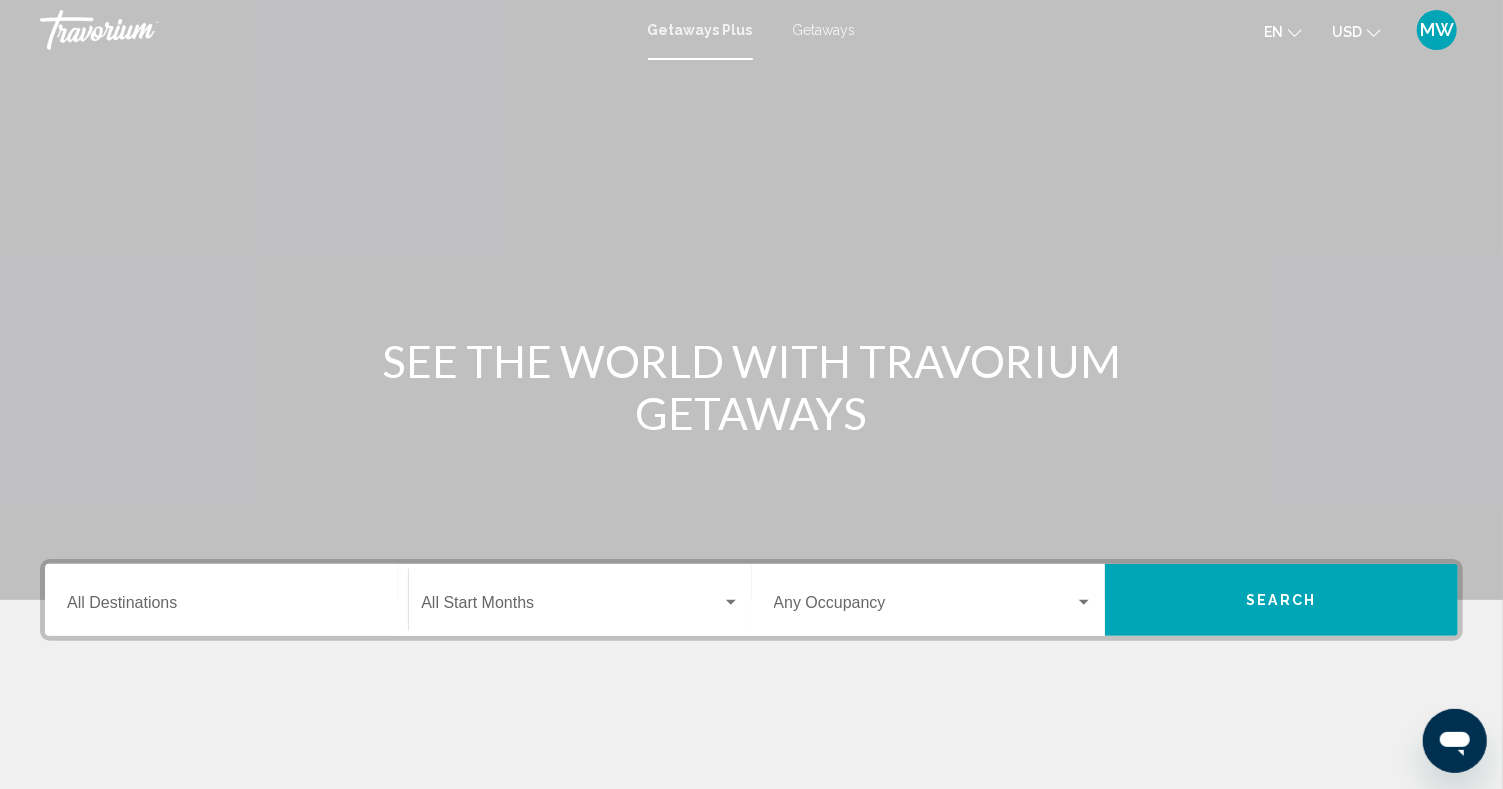 click on "Destination All Destinations" at bounding box center (226, 600) 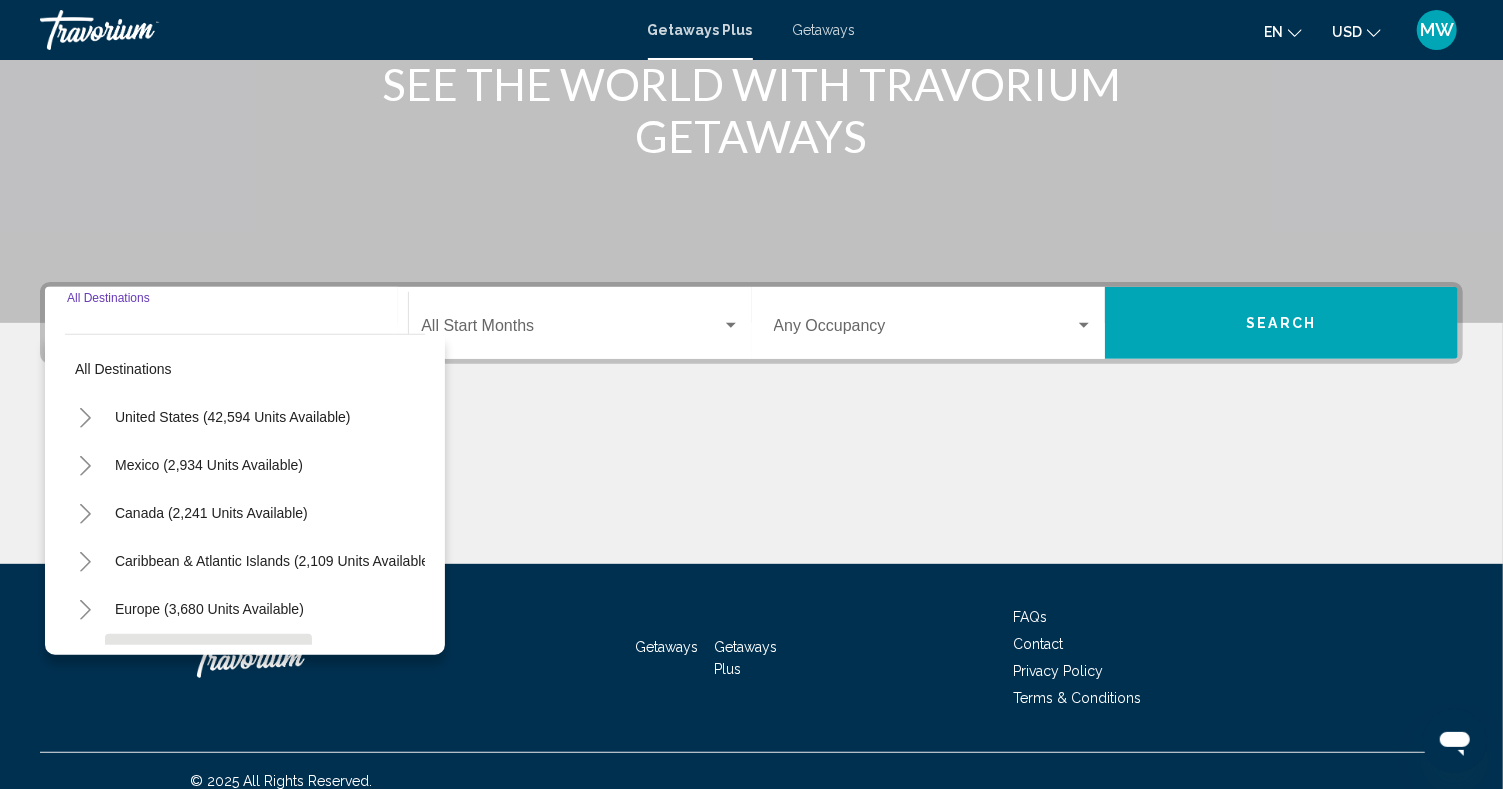 scroll, scrollTop: 296, scrollLeft: 0, axis: vertical 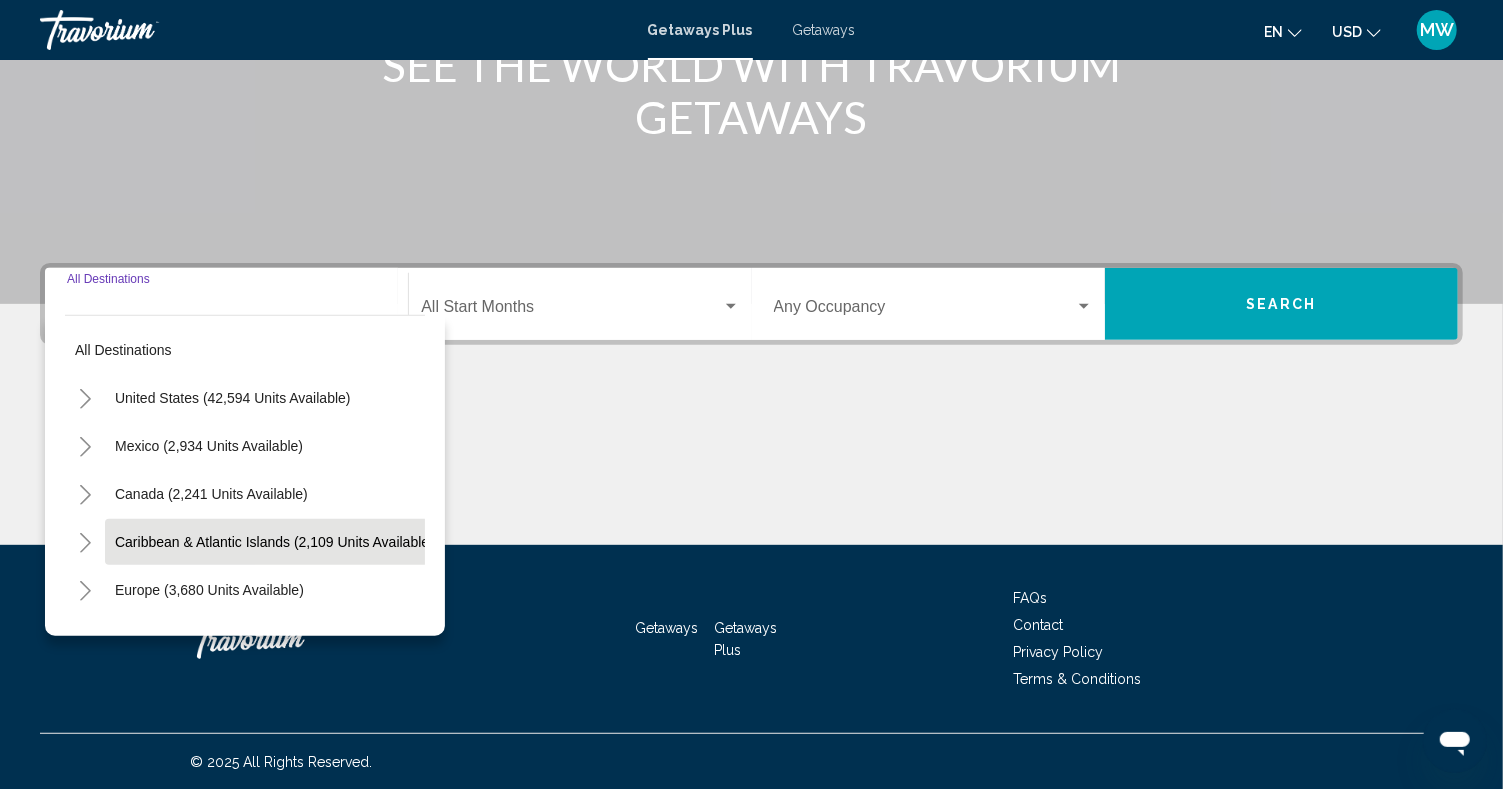 click on "Caribbean & Atlantic Islands (2,109 units available)" at bounding box center (209, 590) 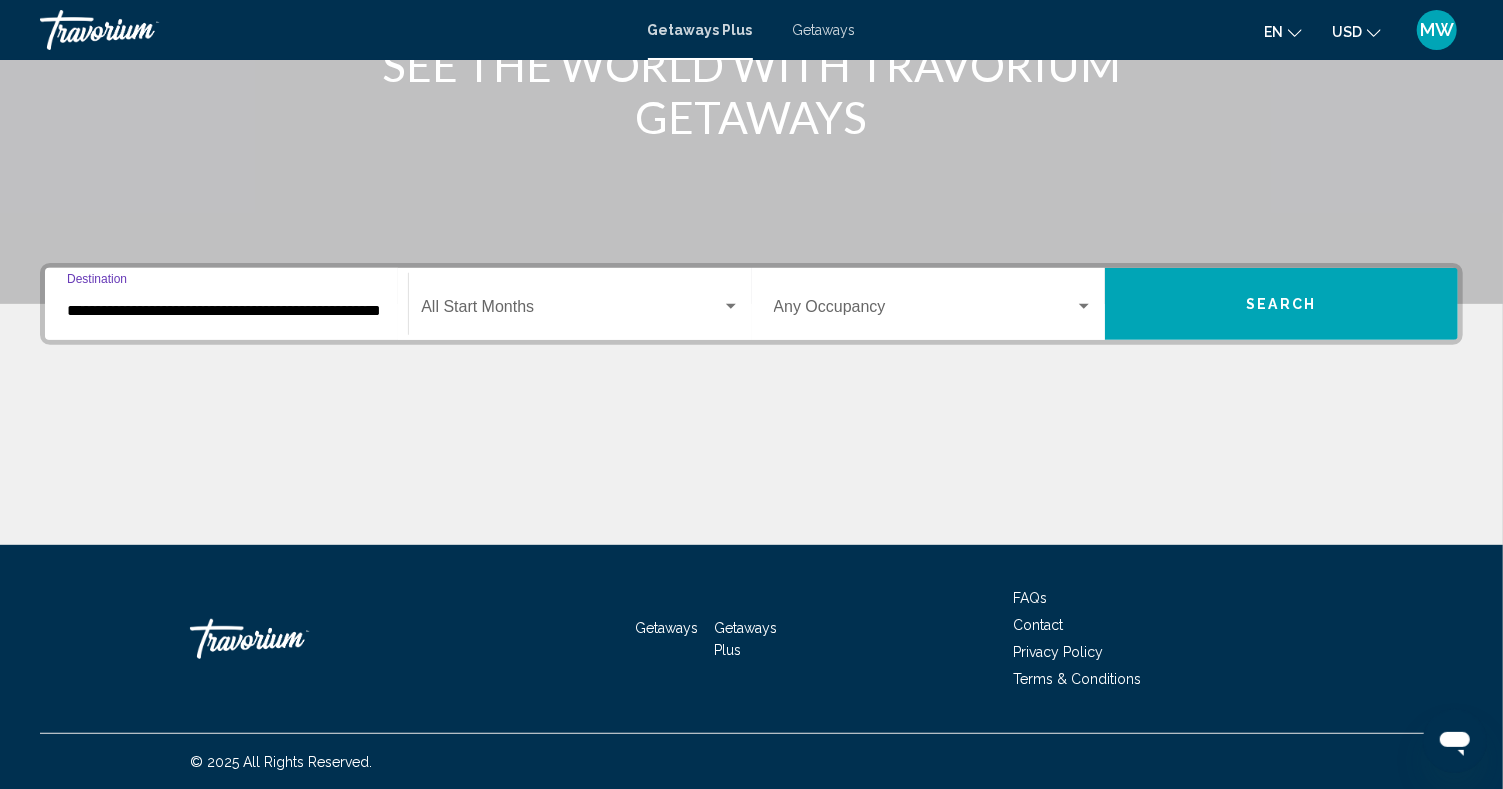 click on "**********" at bounding box center [226, 311] 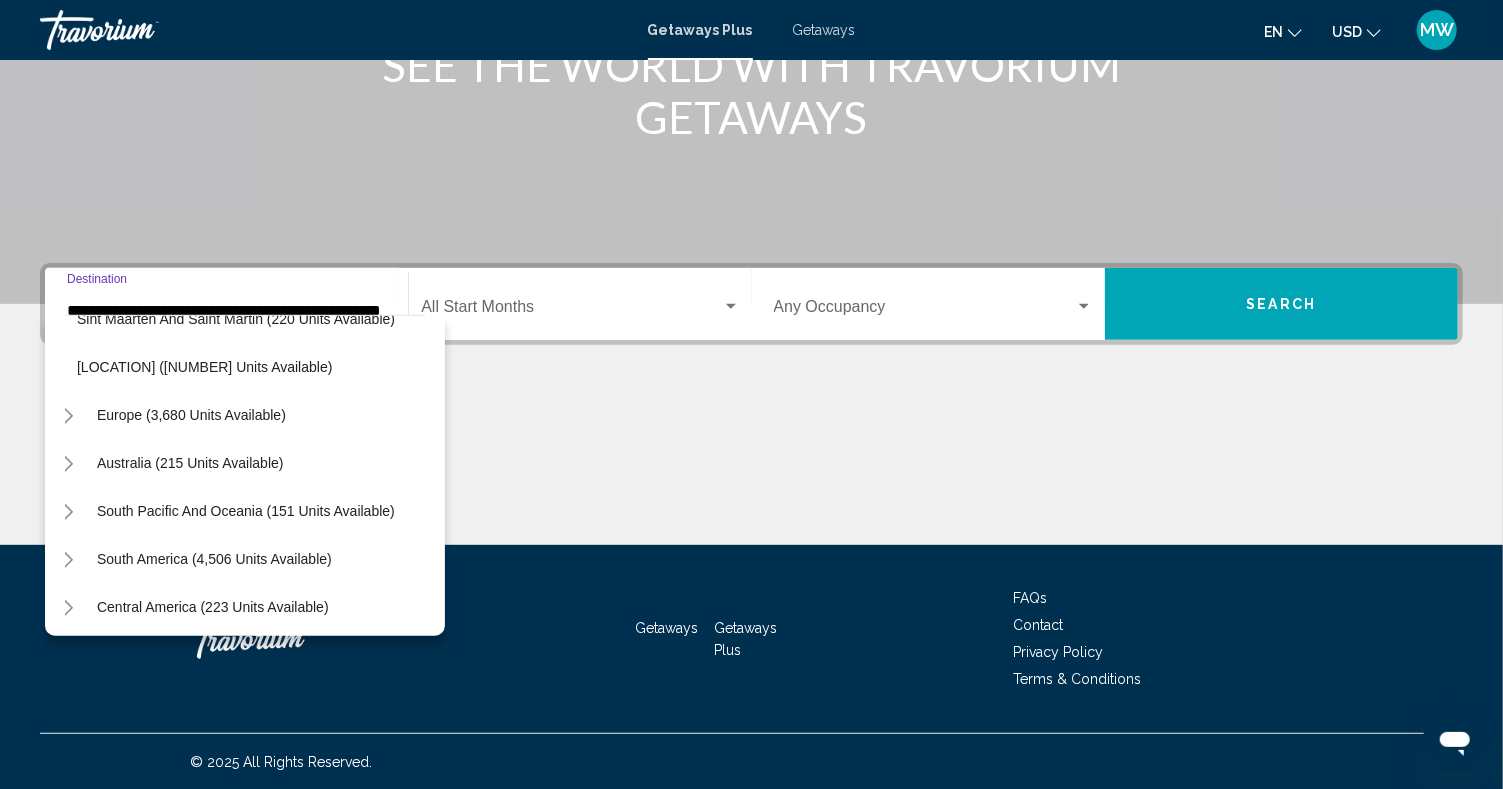 scroll, scrollTop: 501, scrollLeft: 18, axis: both 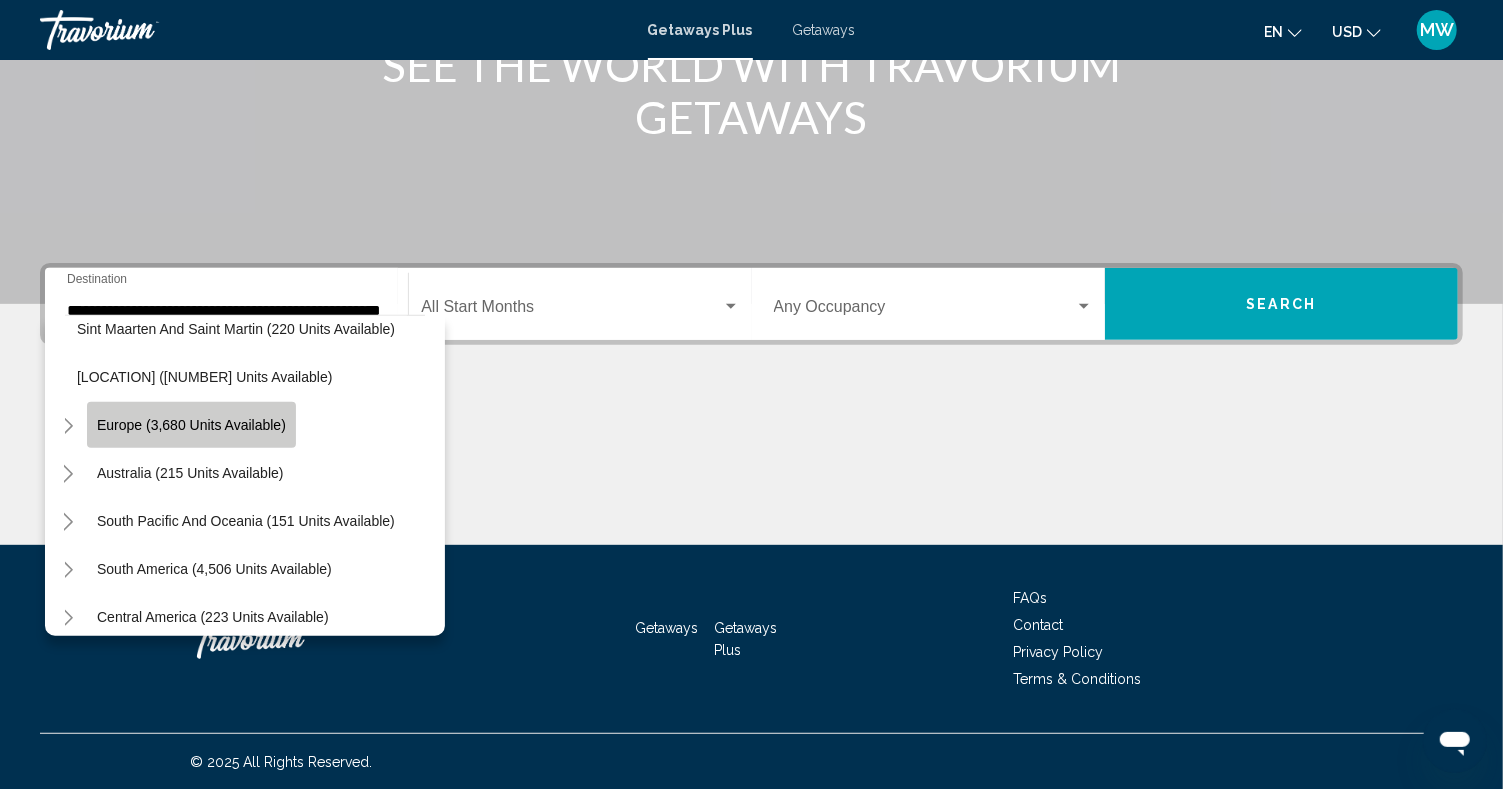 click on "Europe (3,680 units available)" 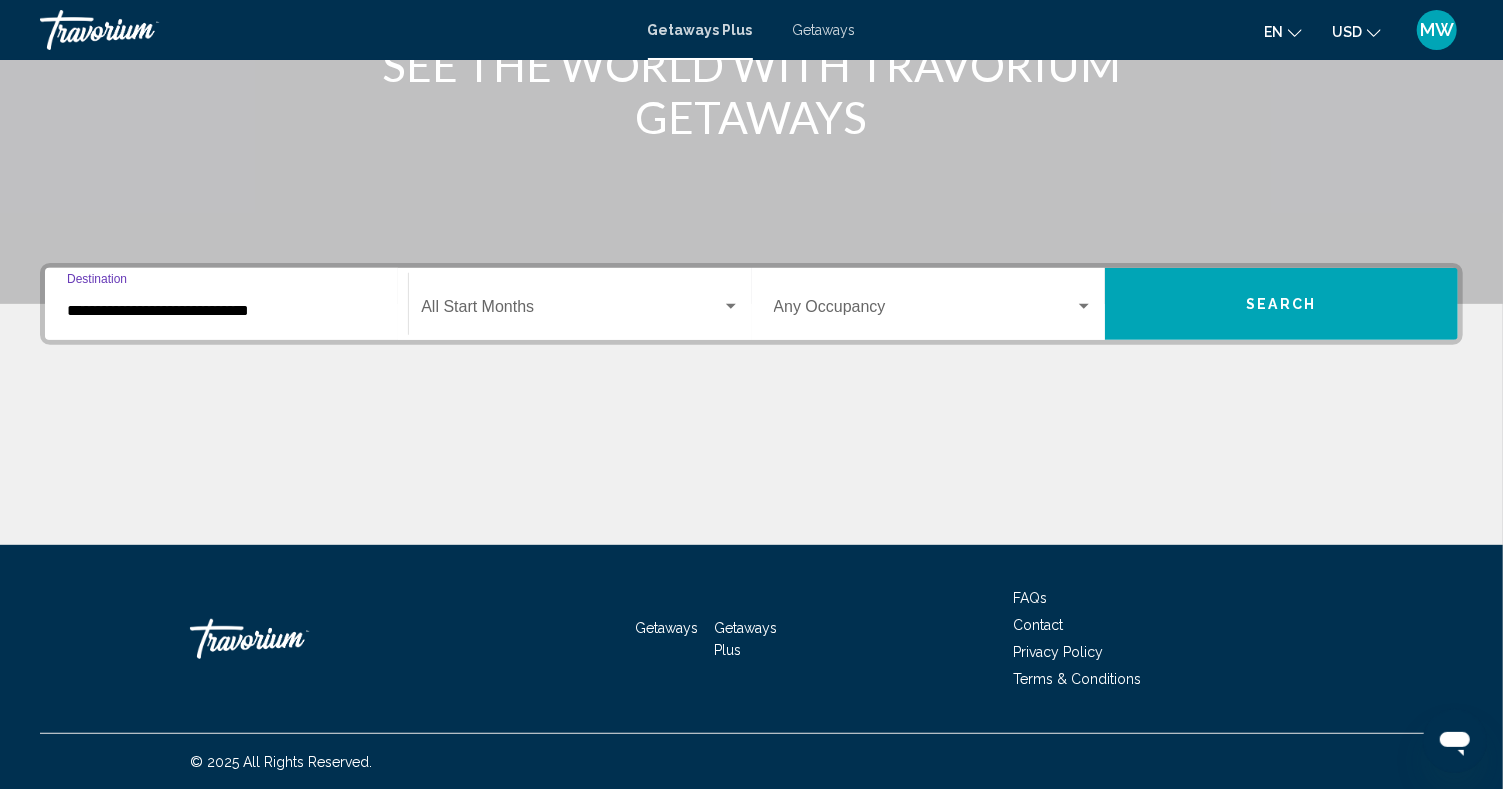 click on "**********" at bounding box center (226, 311) 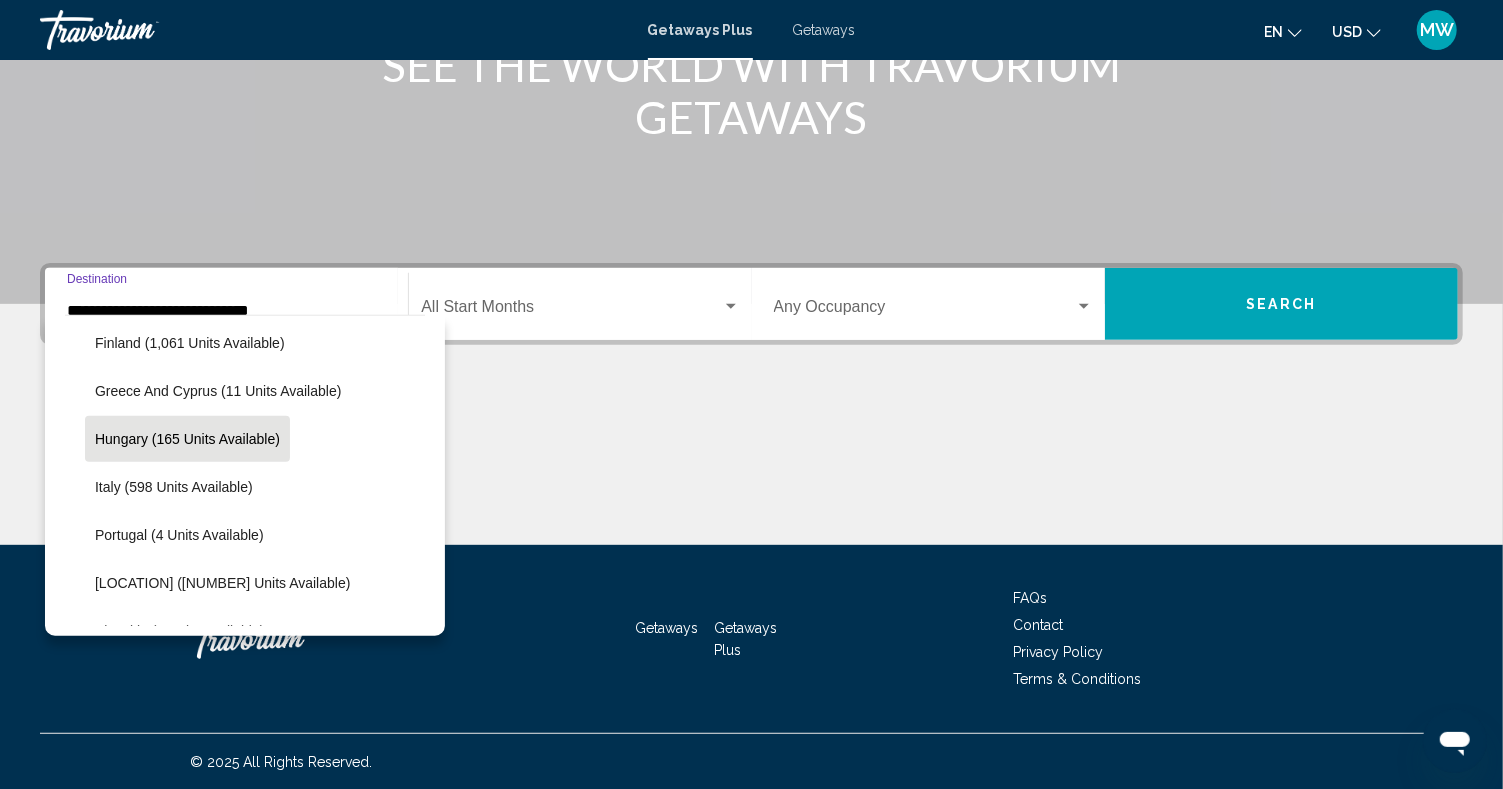 scroll, scrollTop: 783, scrollLeft: 0, axis: vertical 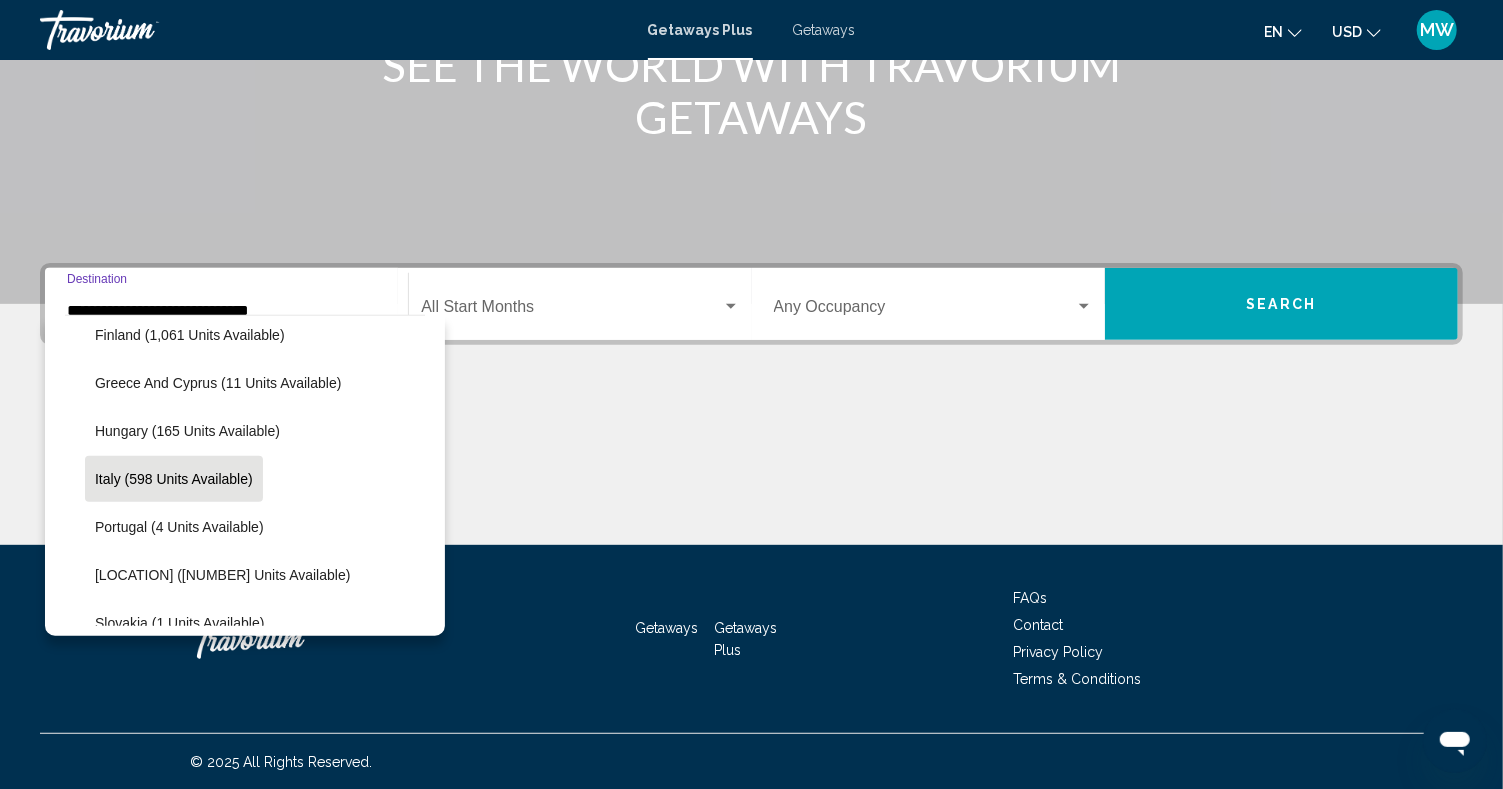 click on "Italy (598 units available)" 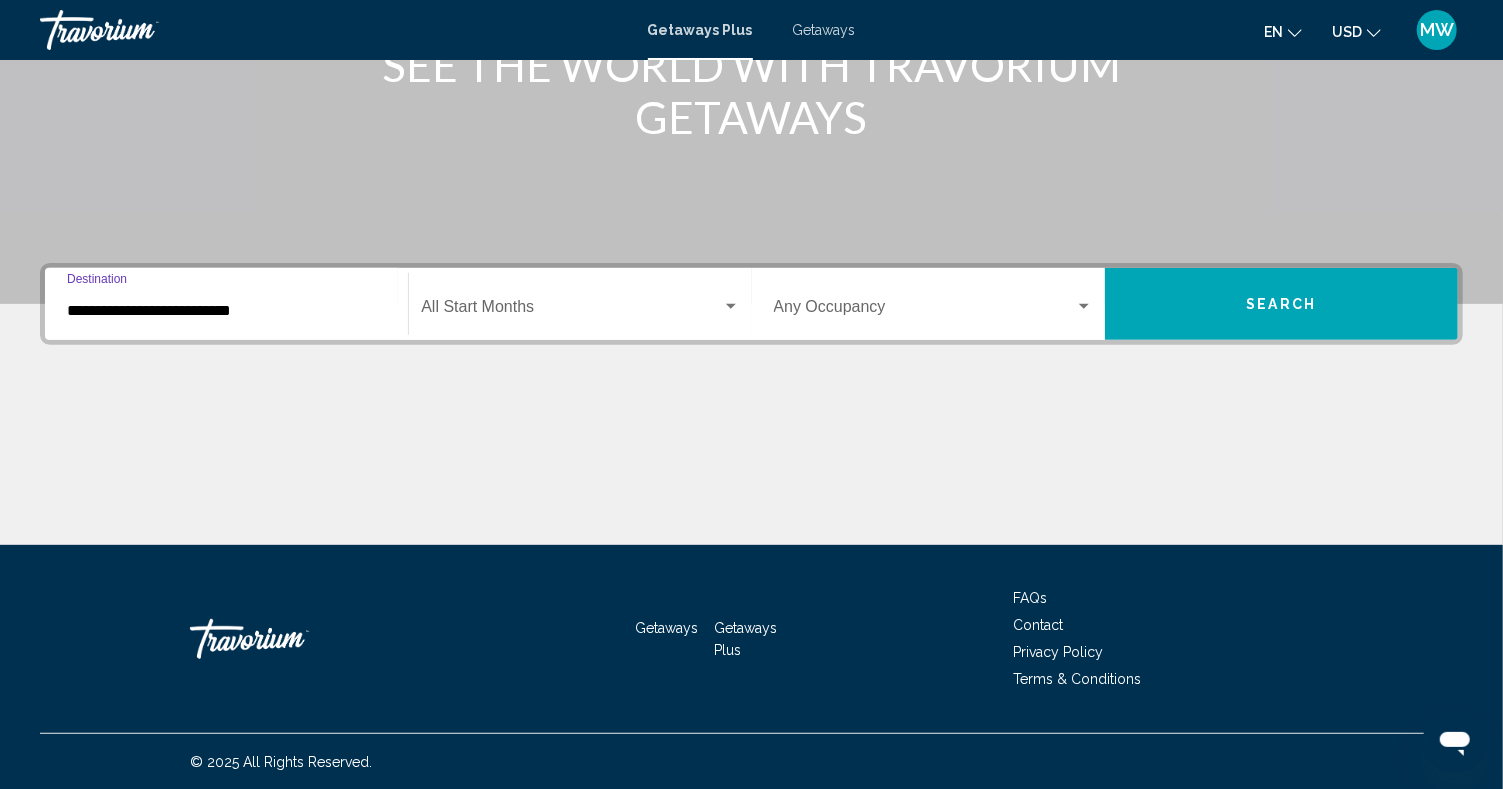 click at bounding box center (571, 311) 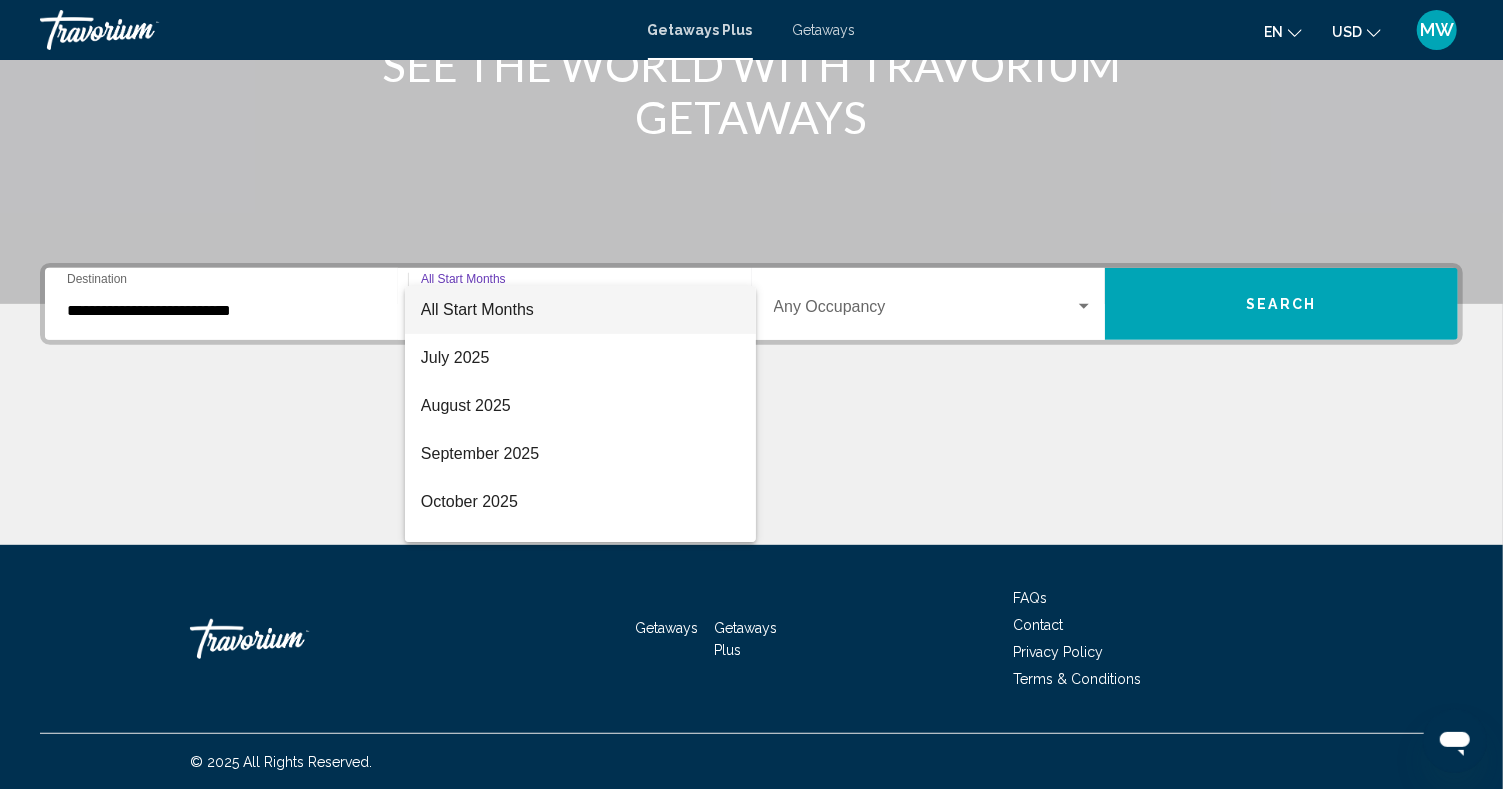 click at bounding box center [751, 394] 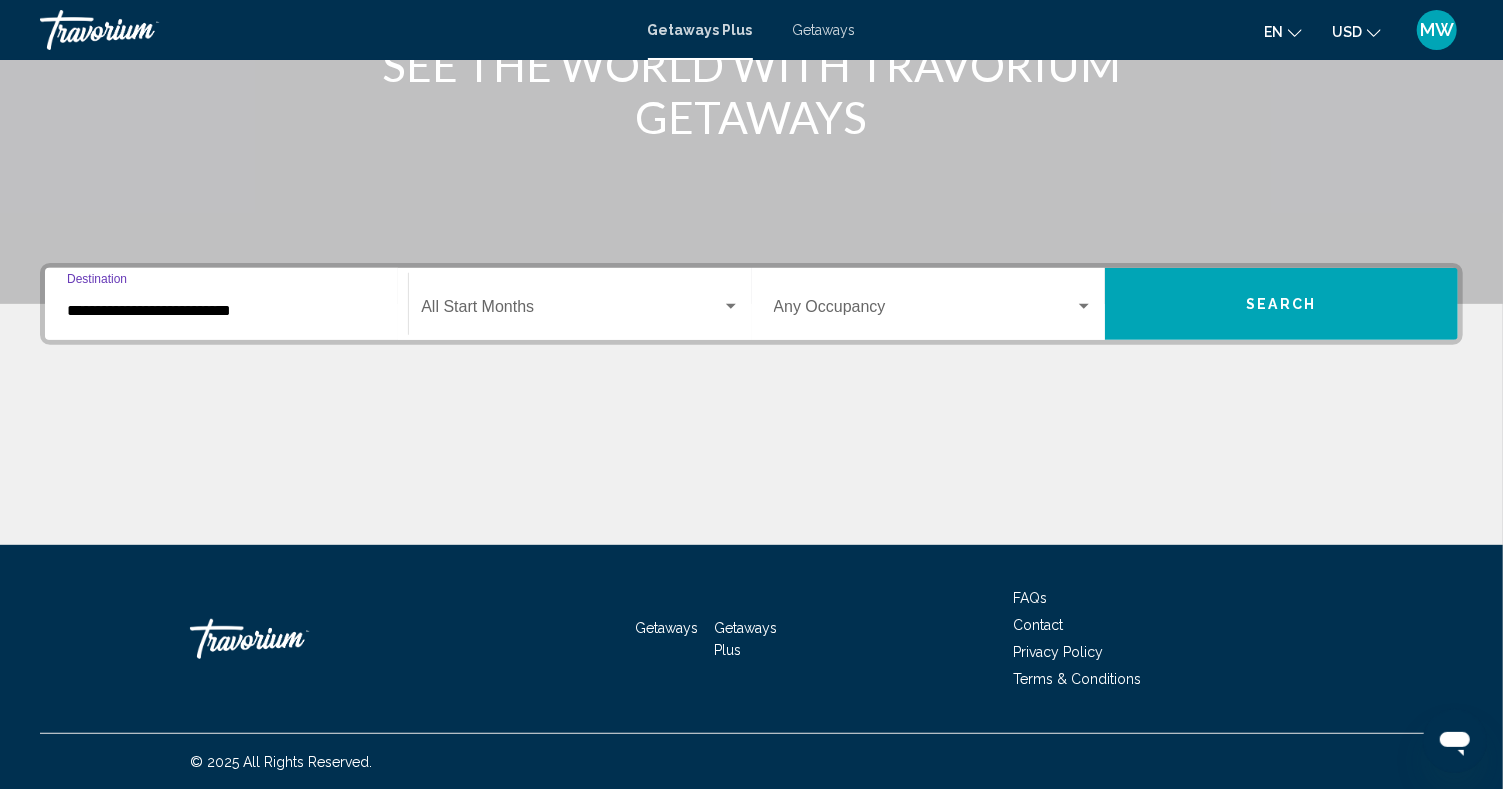 click on "**********" at bounding box center [226, 311] 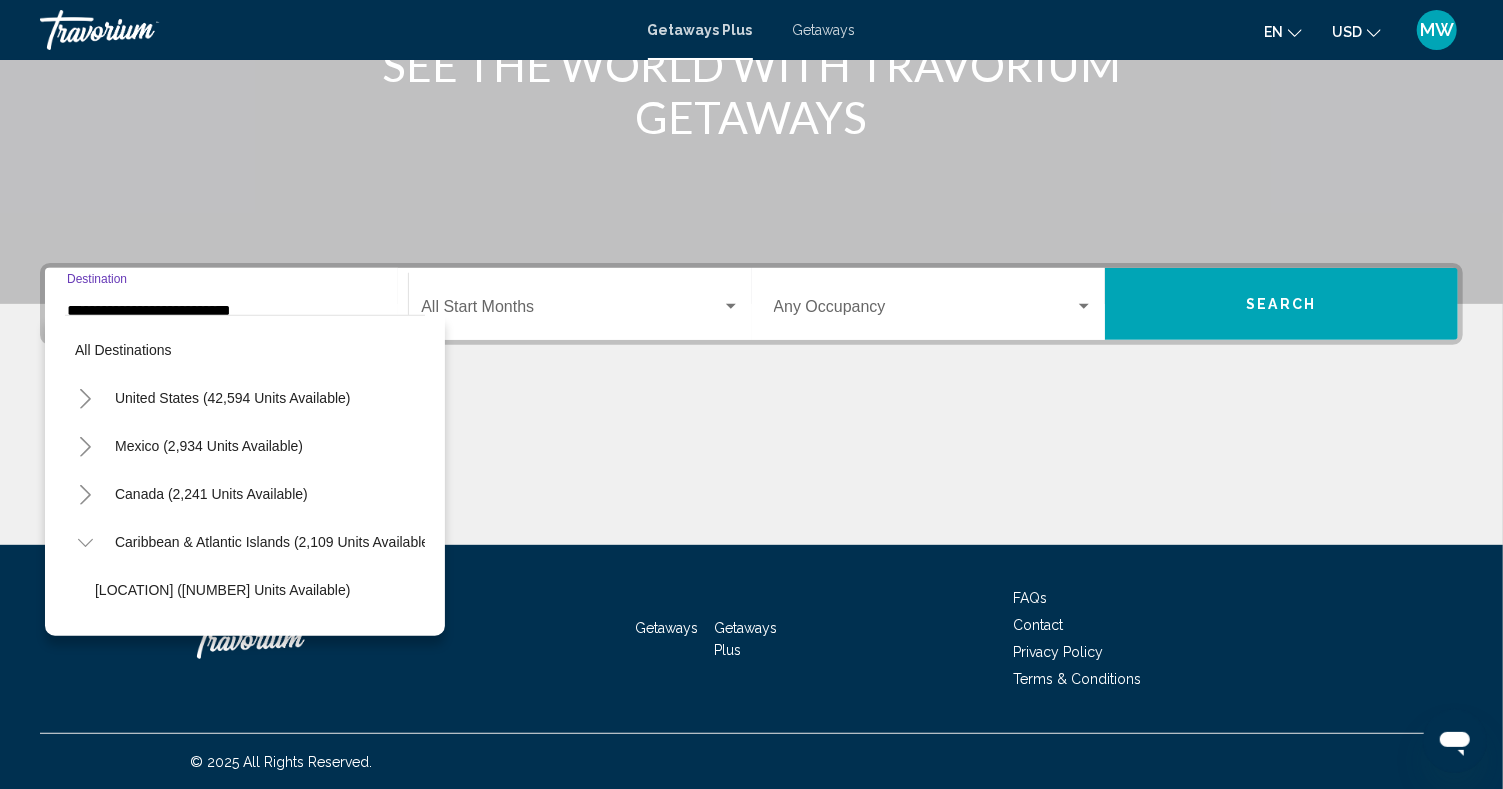 scroll, scrollTop: 791, scrollLeft: 0, axis: vertical 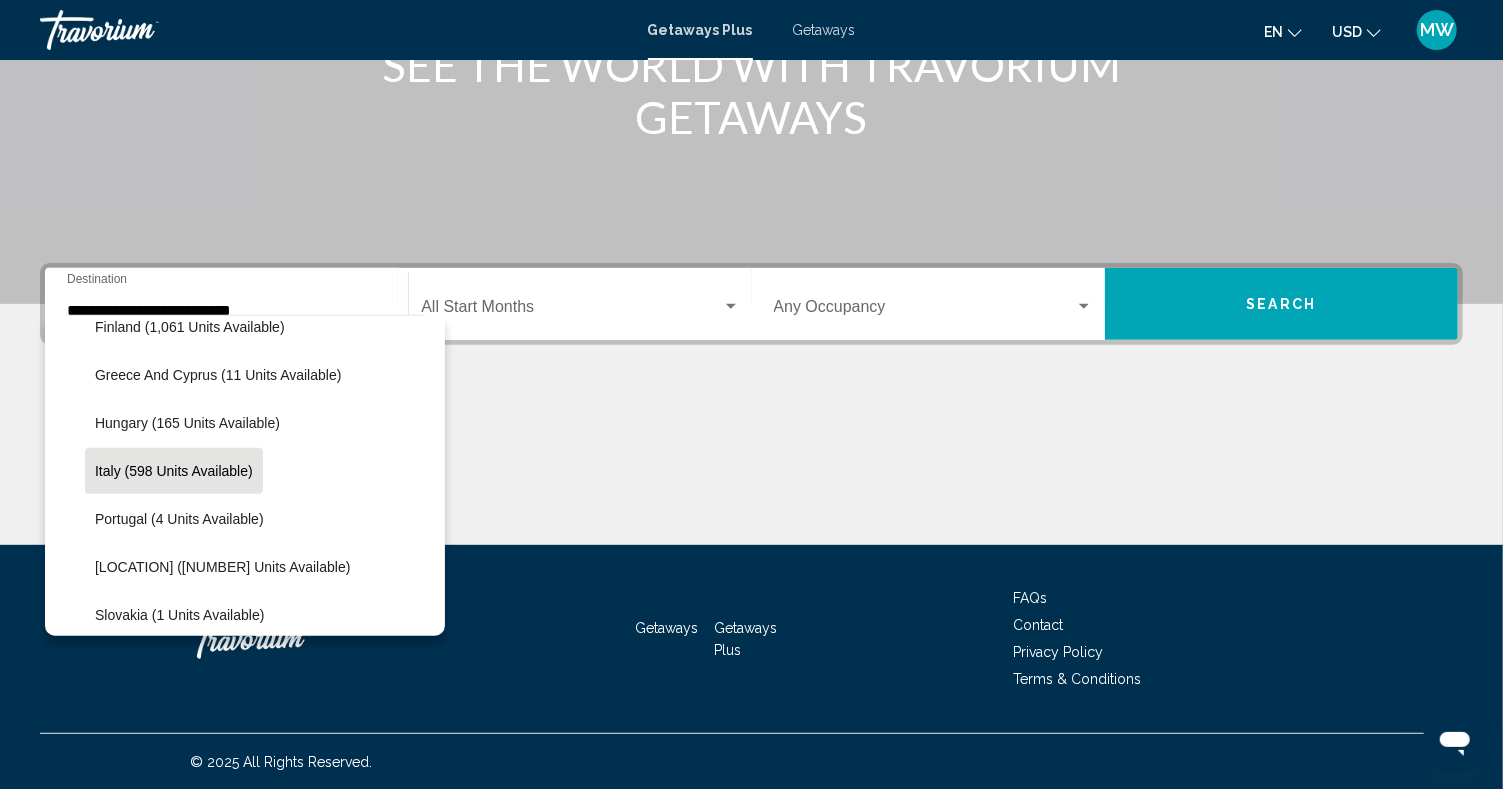 click on "Start Month All Start Months" 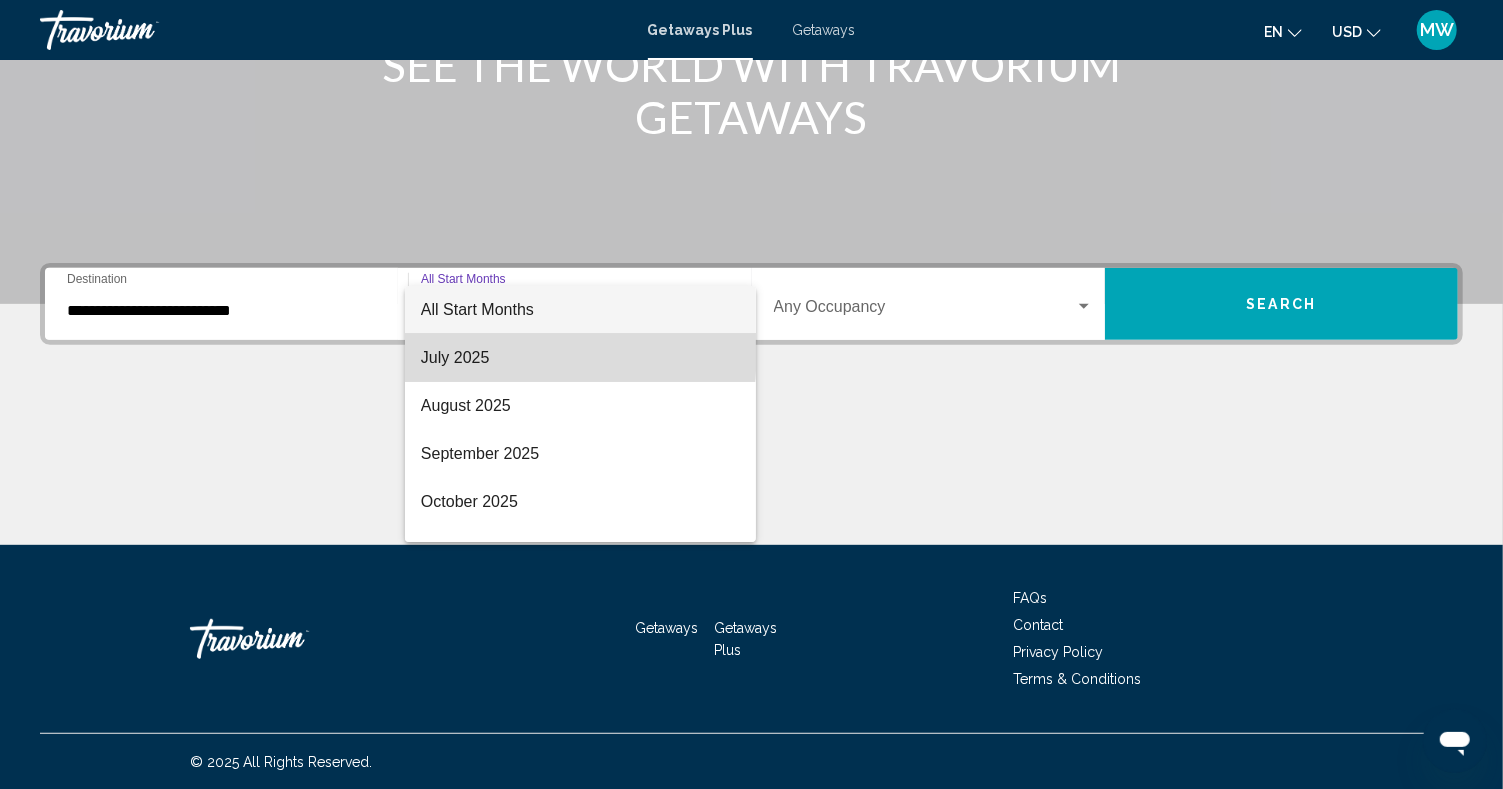 click on "July 2025" at bounding box center [580, 358] 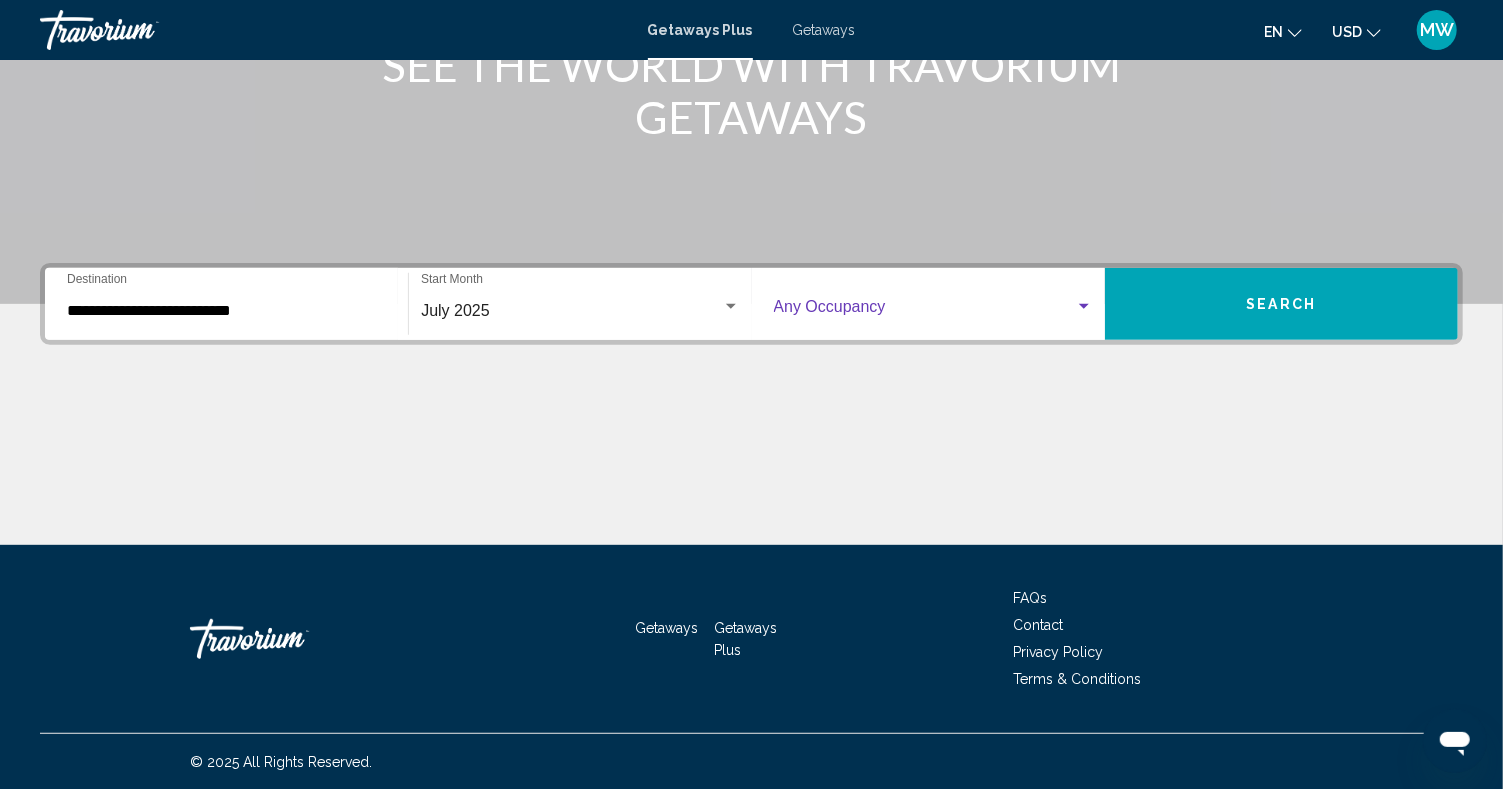 click at bounding box center (924, 311) 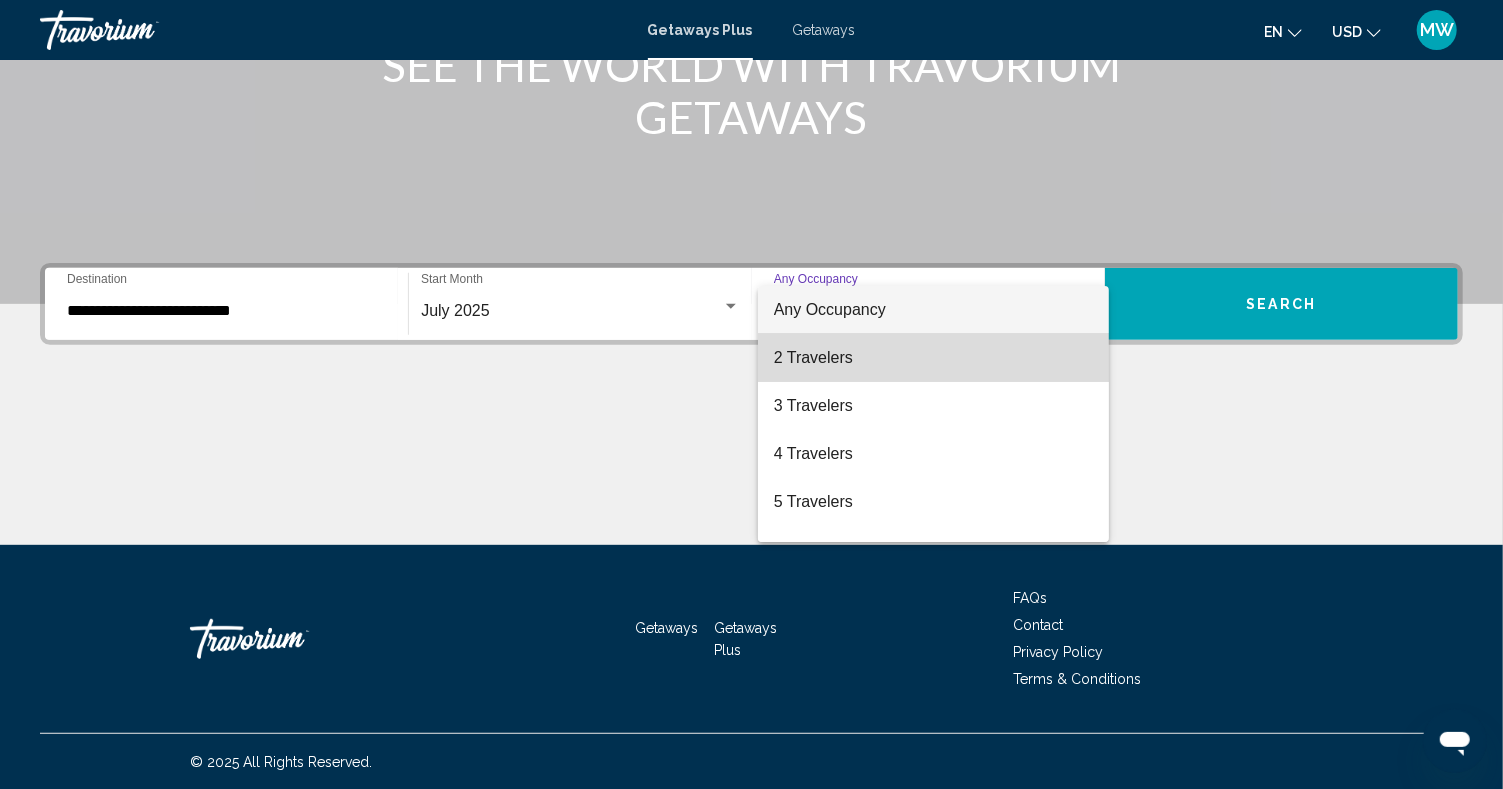 click on "2 Travelers" at bounding box center (933, 358) 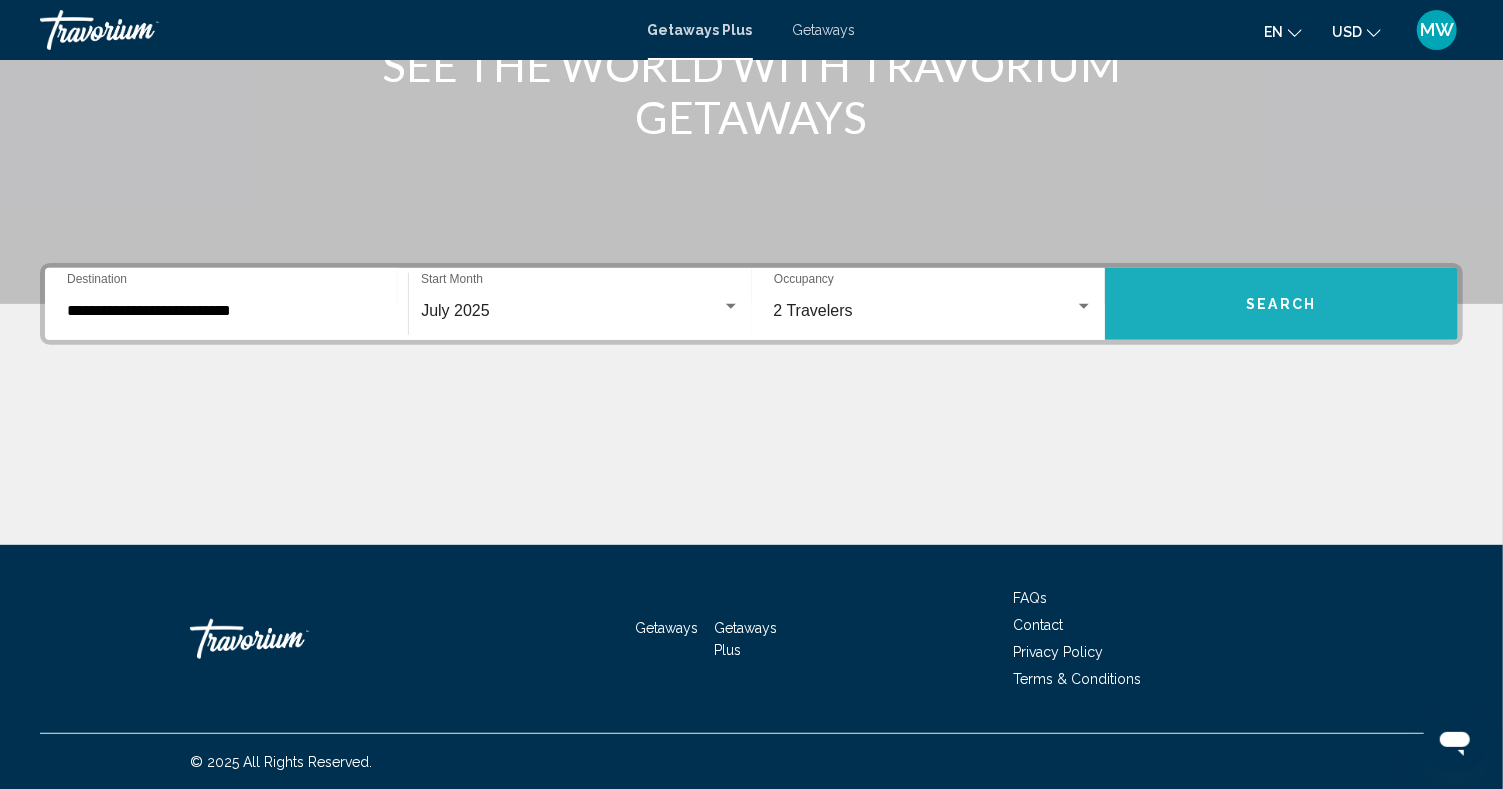 click on "Search" at bounding box center [1282, 305] 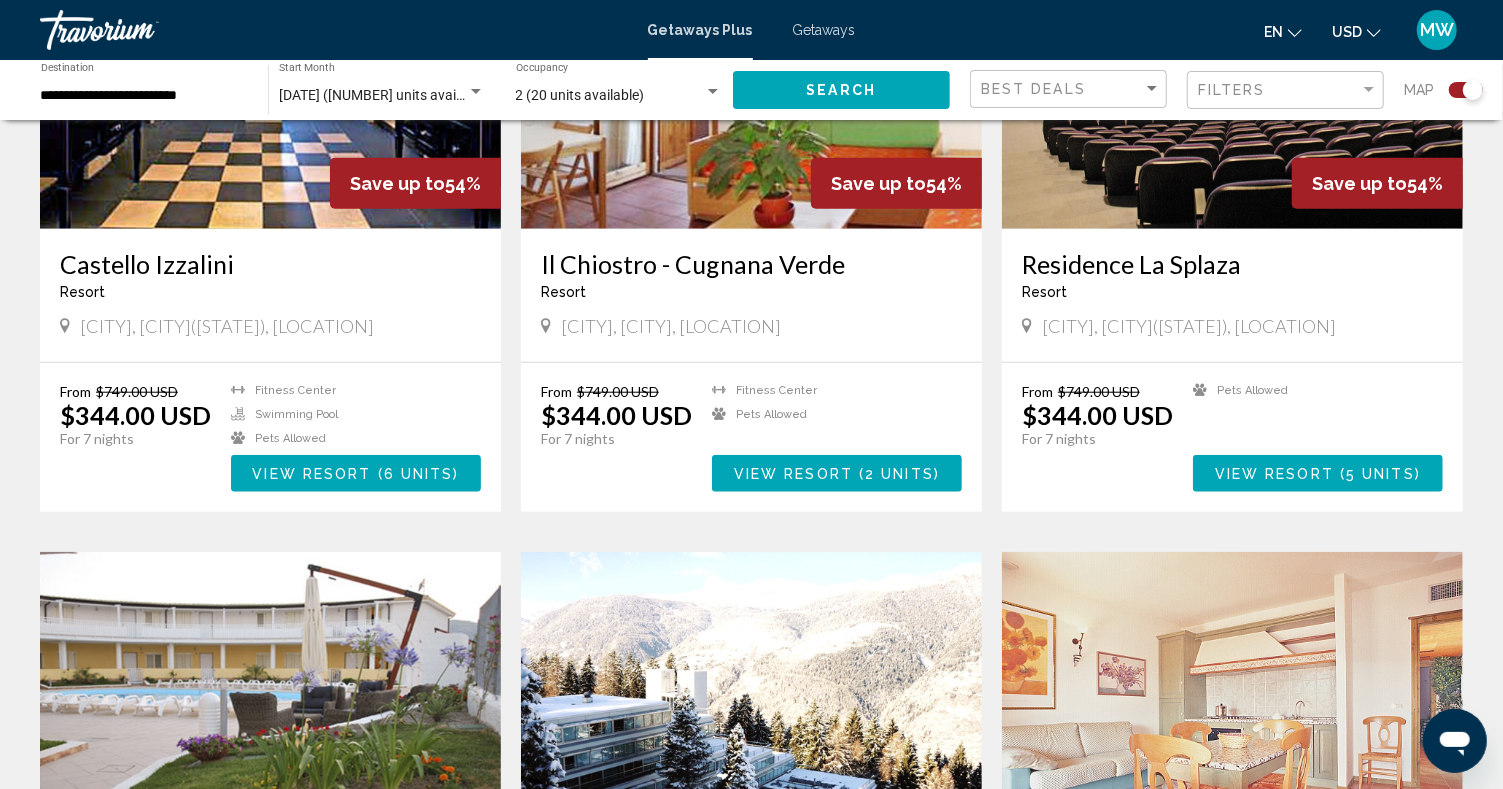 scroll, scrollTop: 888, scrollLeft: 0, axis: vertical 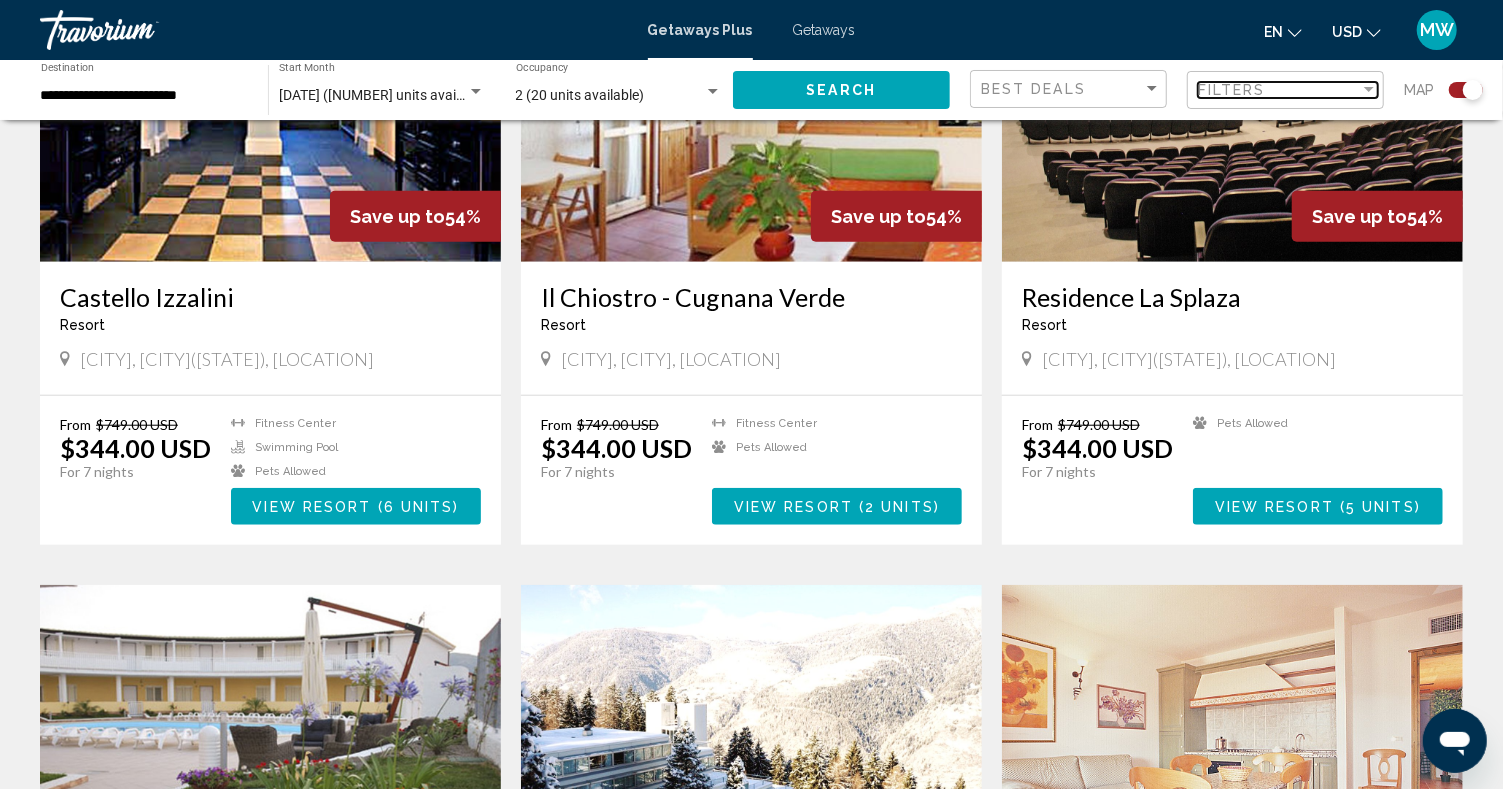 click on "Filters" at bounding box center (1279, 90) 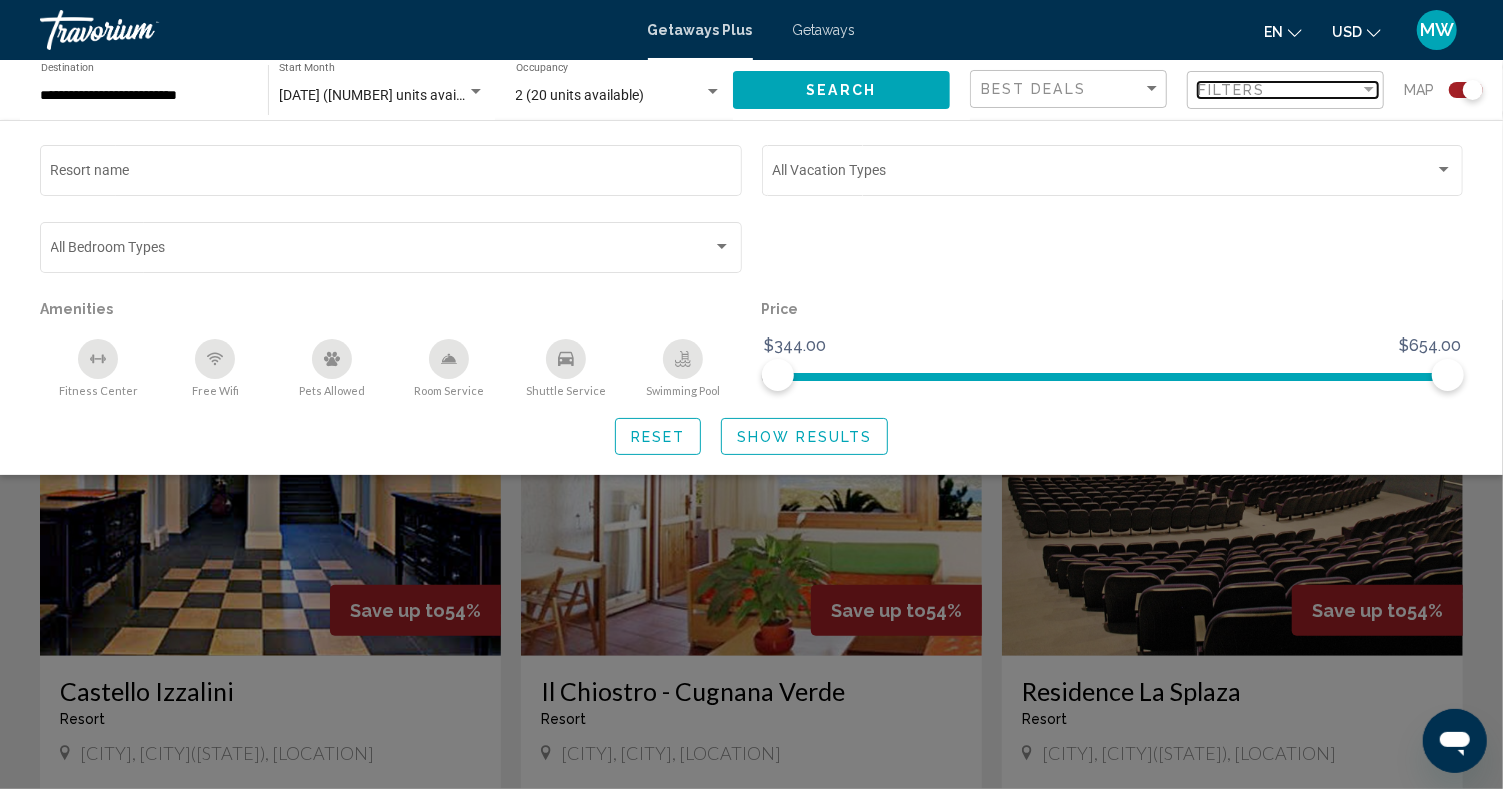 scroll, scrollTop: 488, scrollLeft: 0, axis: vertical 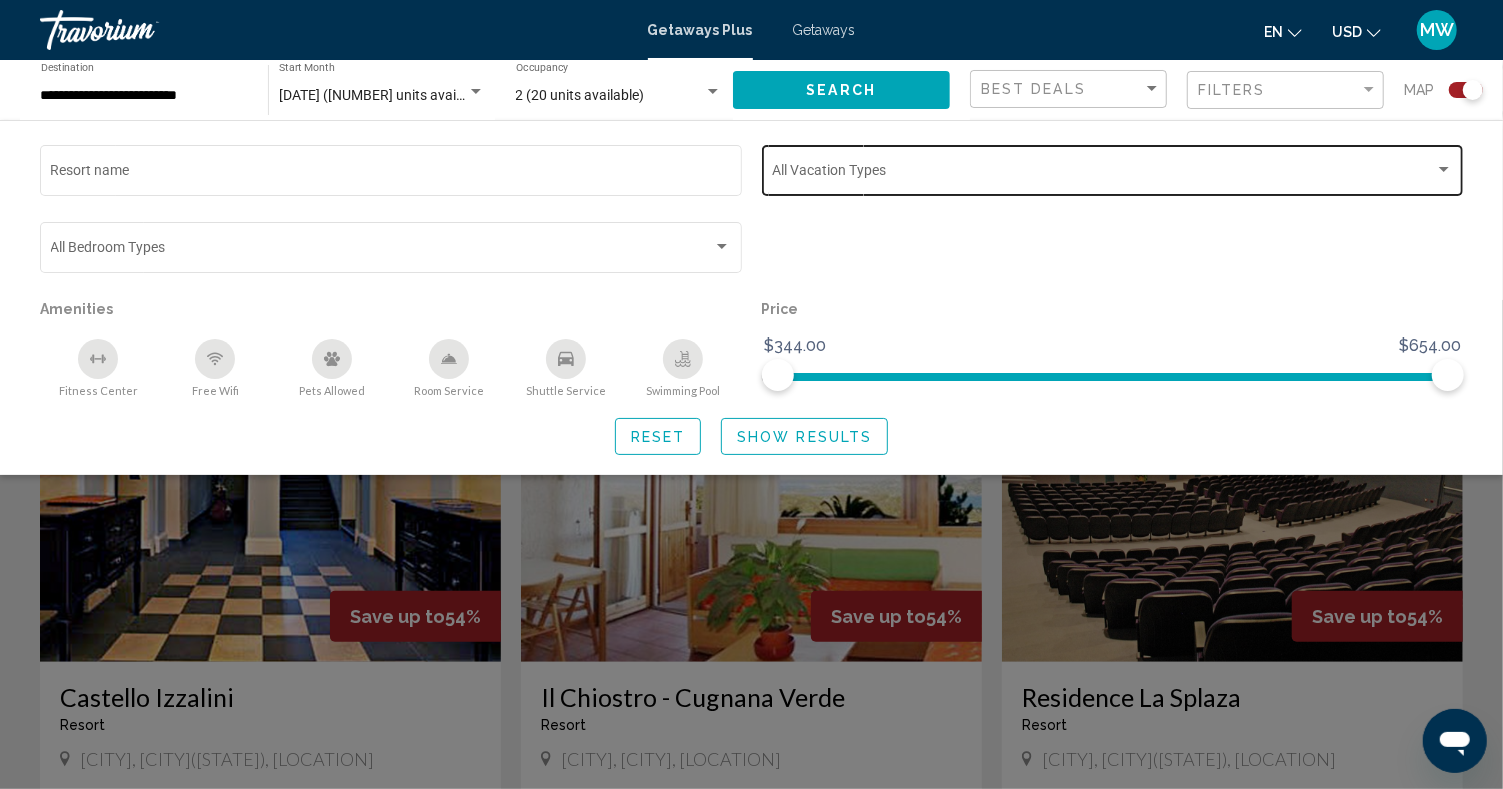 click on "Vacation Types All Vacation Types" 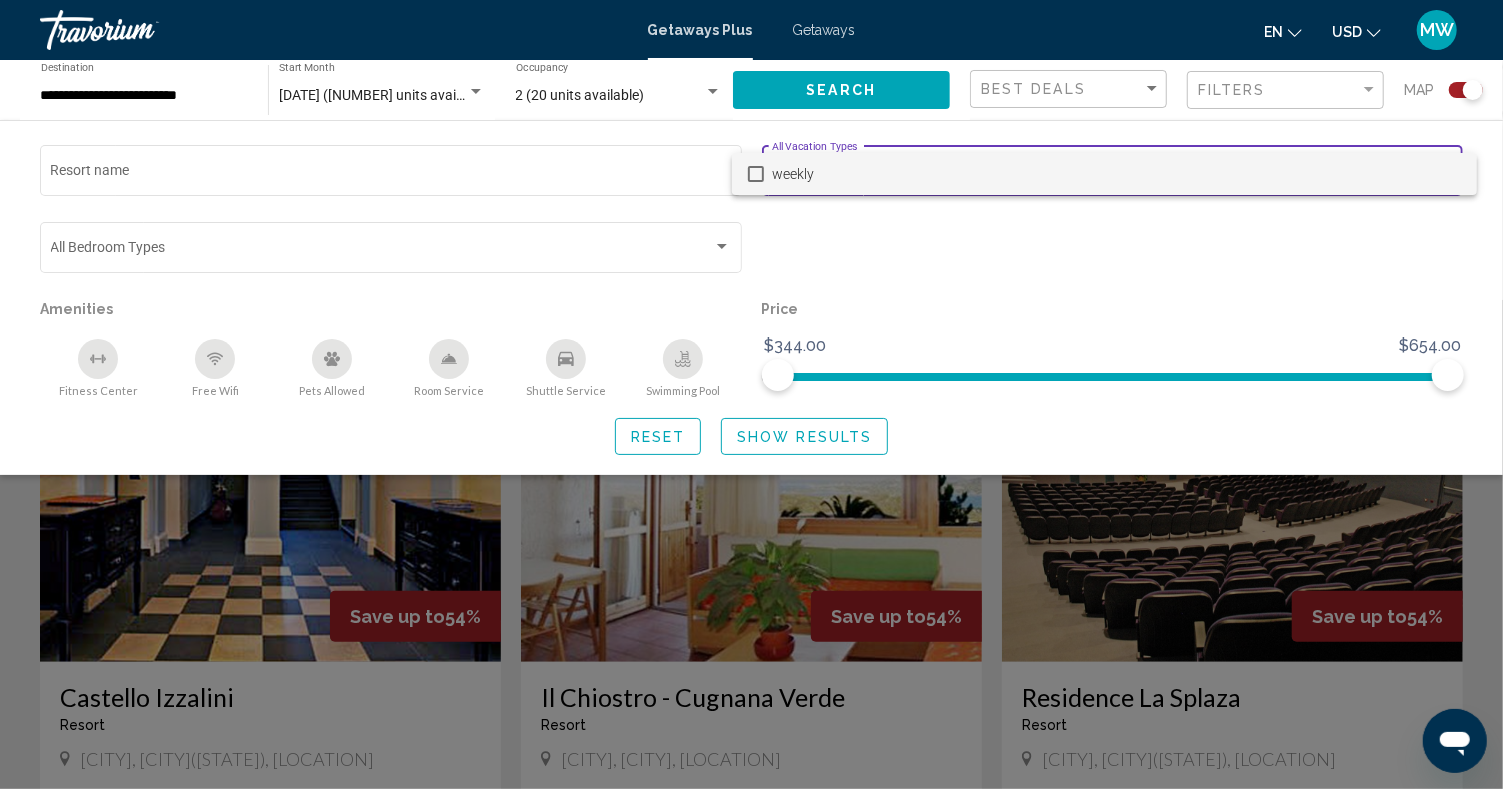 click at bounding box center (751, 394) 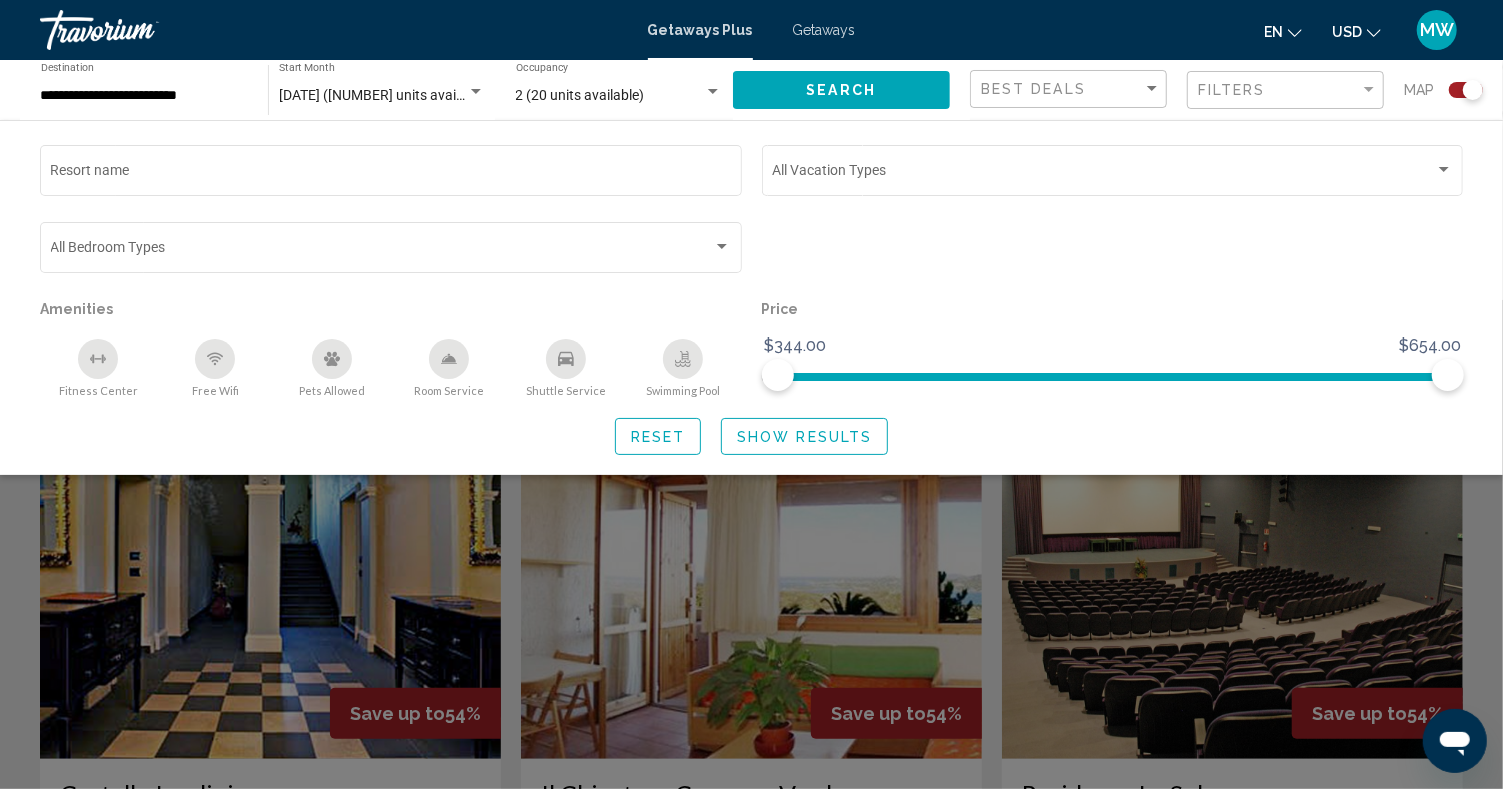 scroll, scrollTop: 345, scrollLeft: 0, axis: vertical 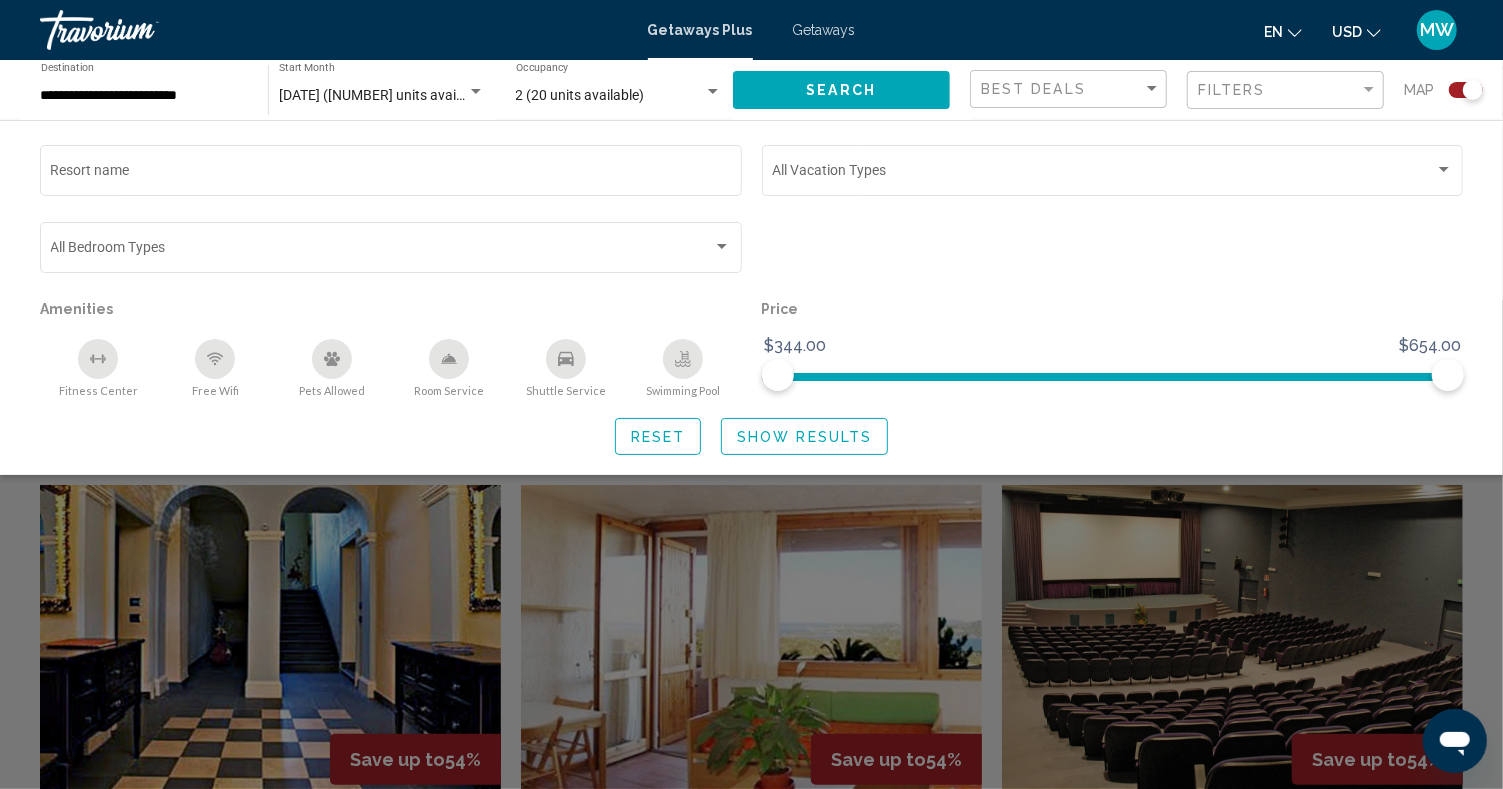 click on "Filters" 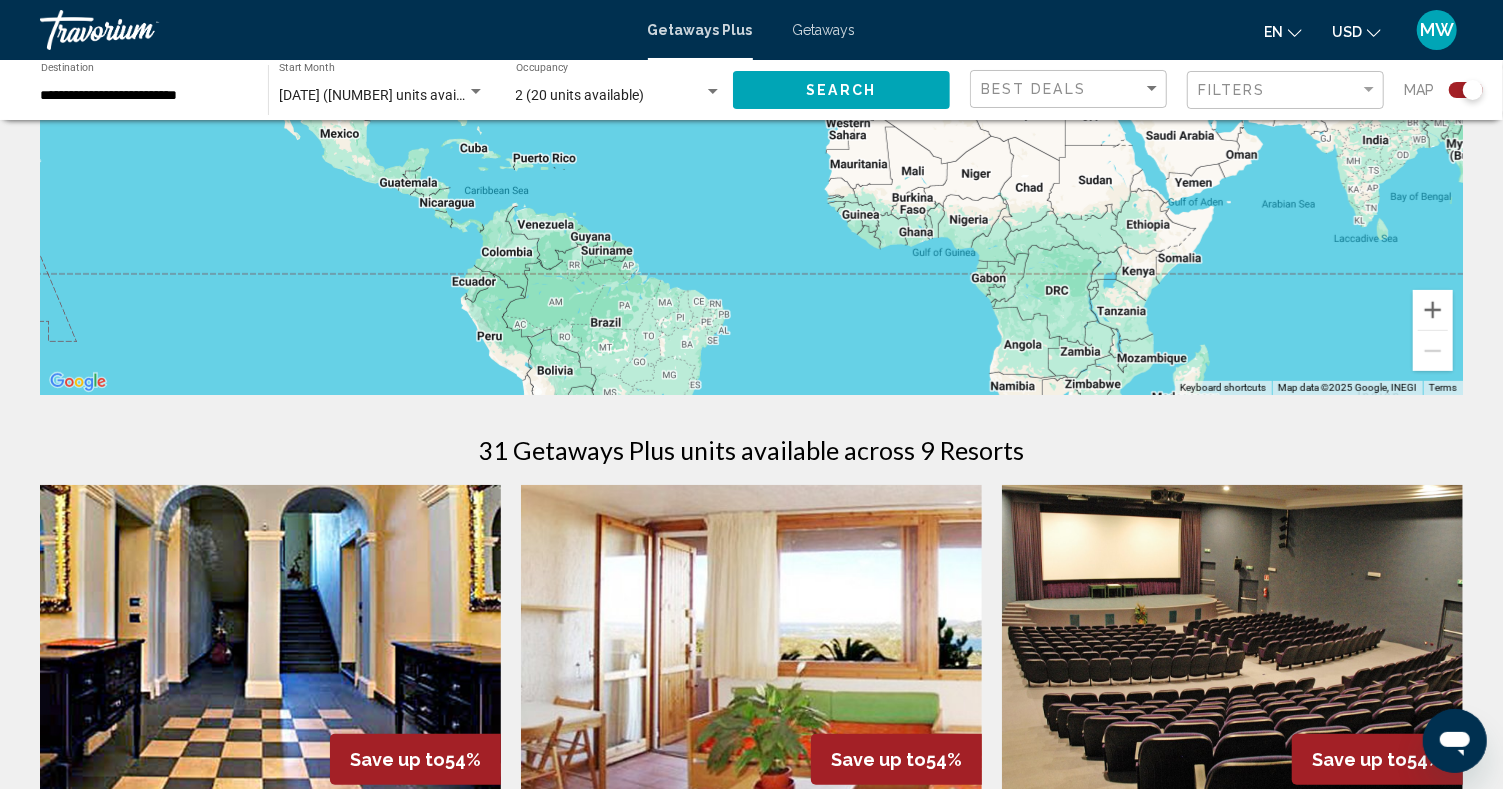 click on "Filters" 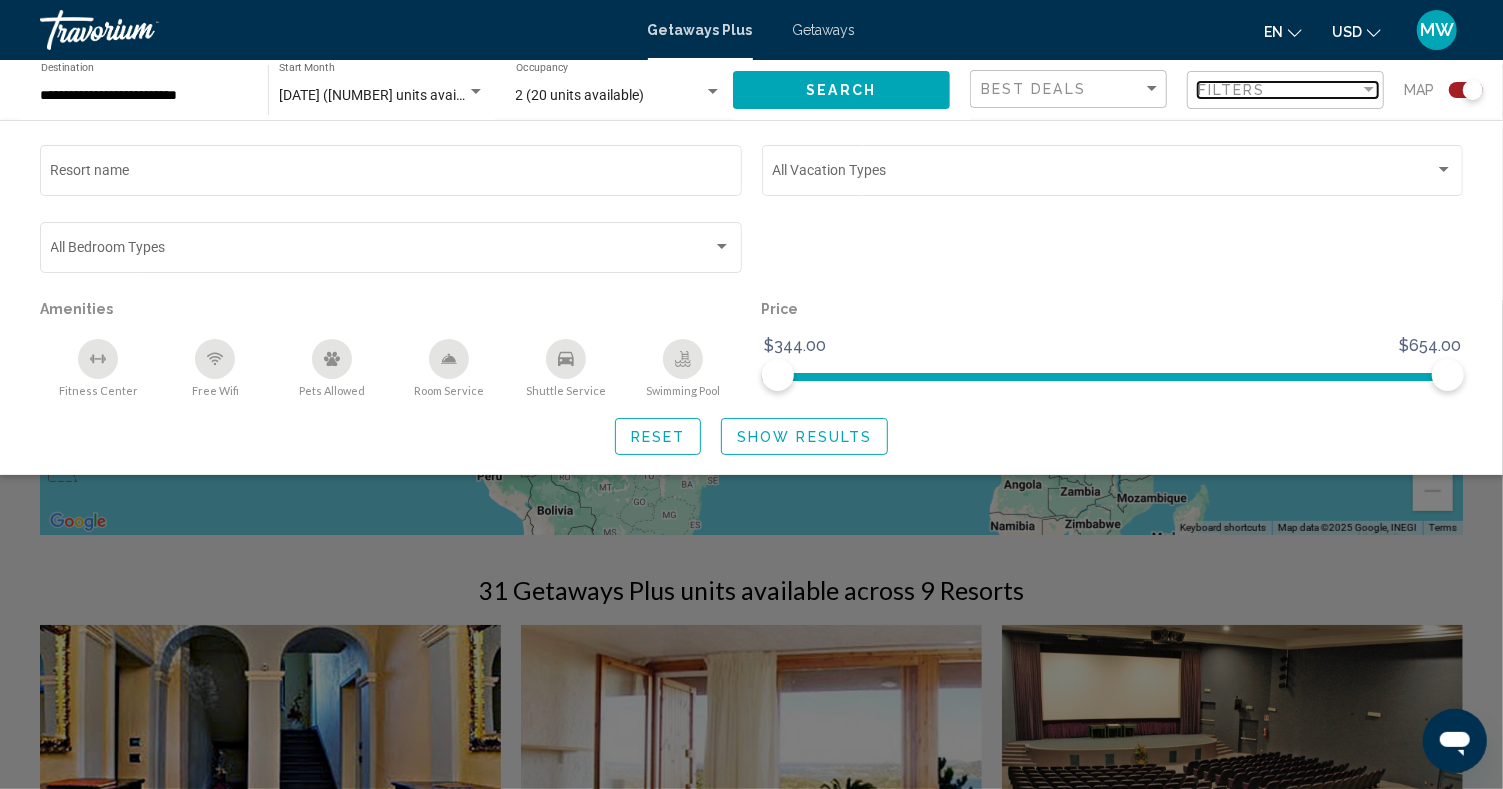 scroll, scrollTop: 203, scrollLeft: 0, axis: vertical 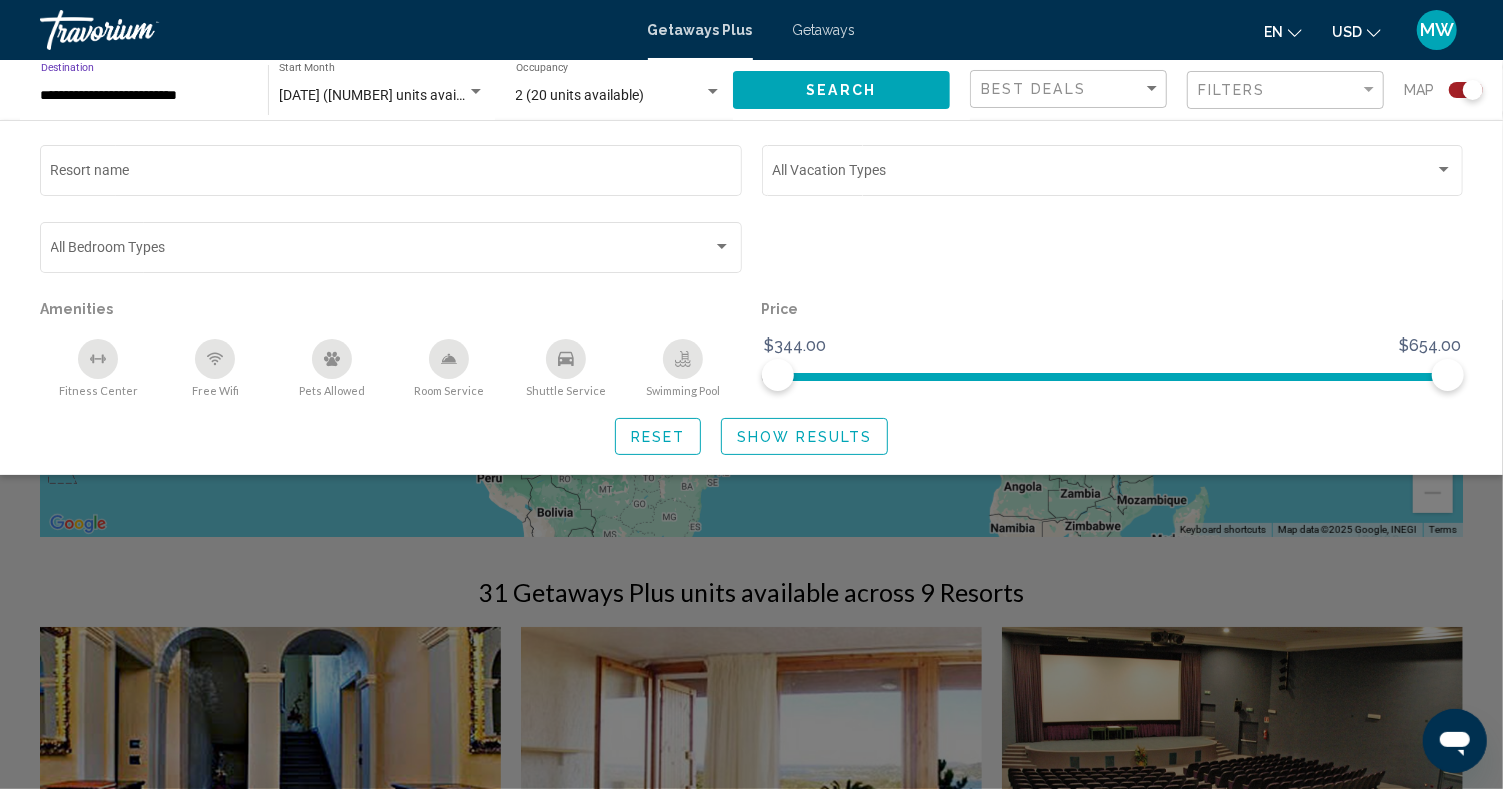 click on "**********" at bounding box center (144, 96) 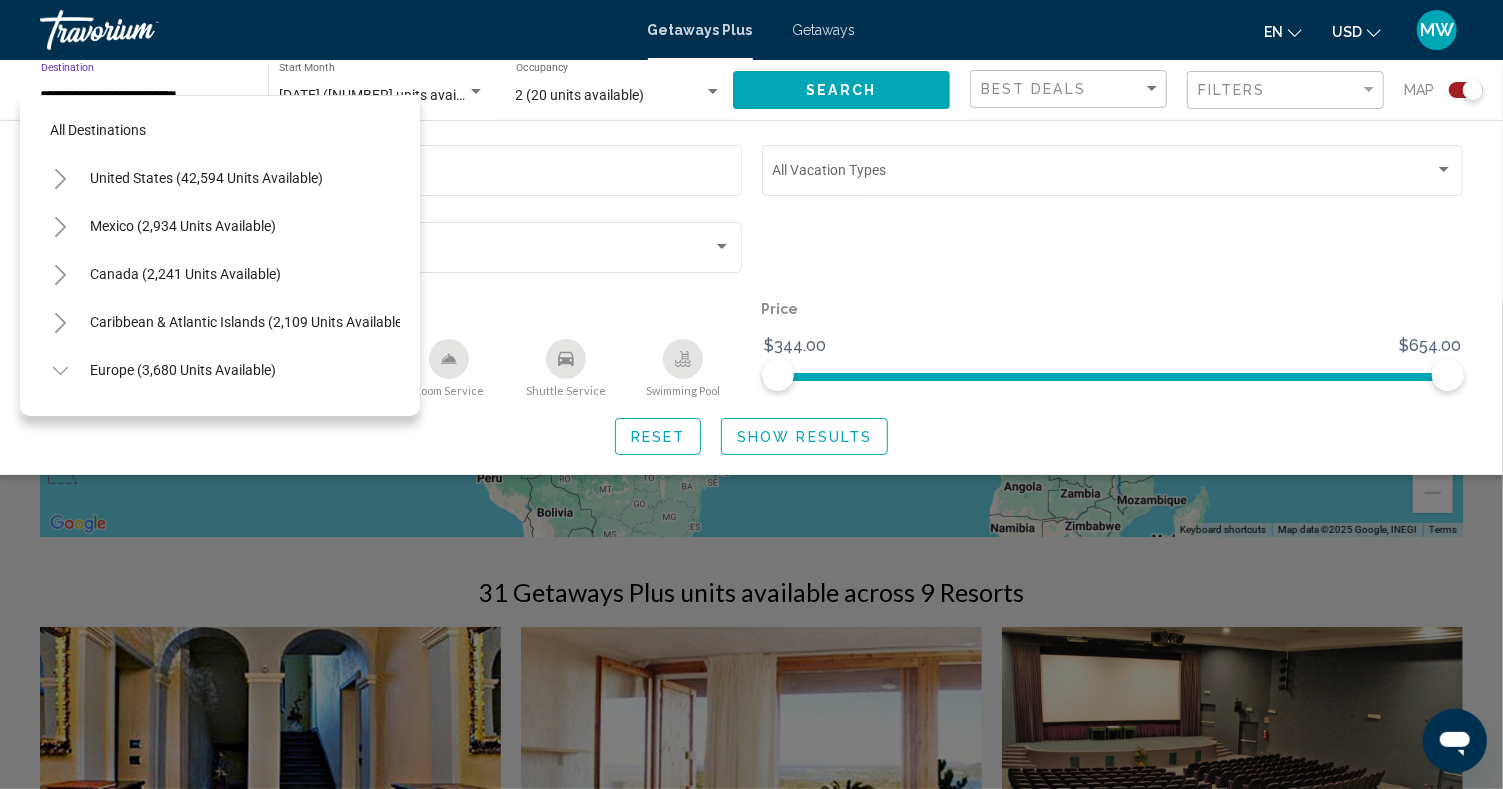 scroll, scrollTop: 455, scrollLeft: 0, axis: vertical 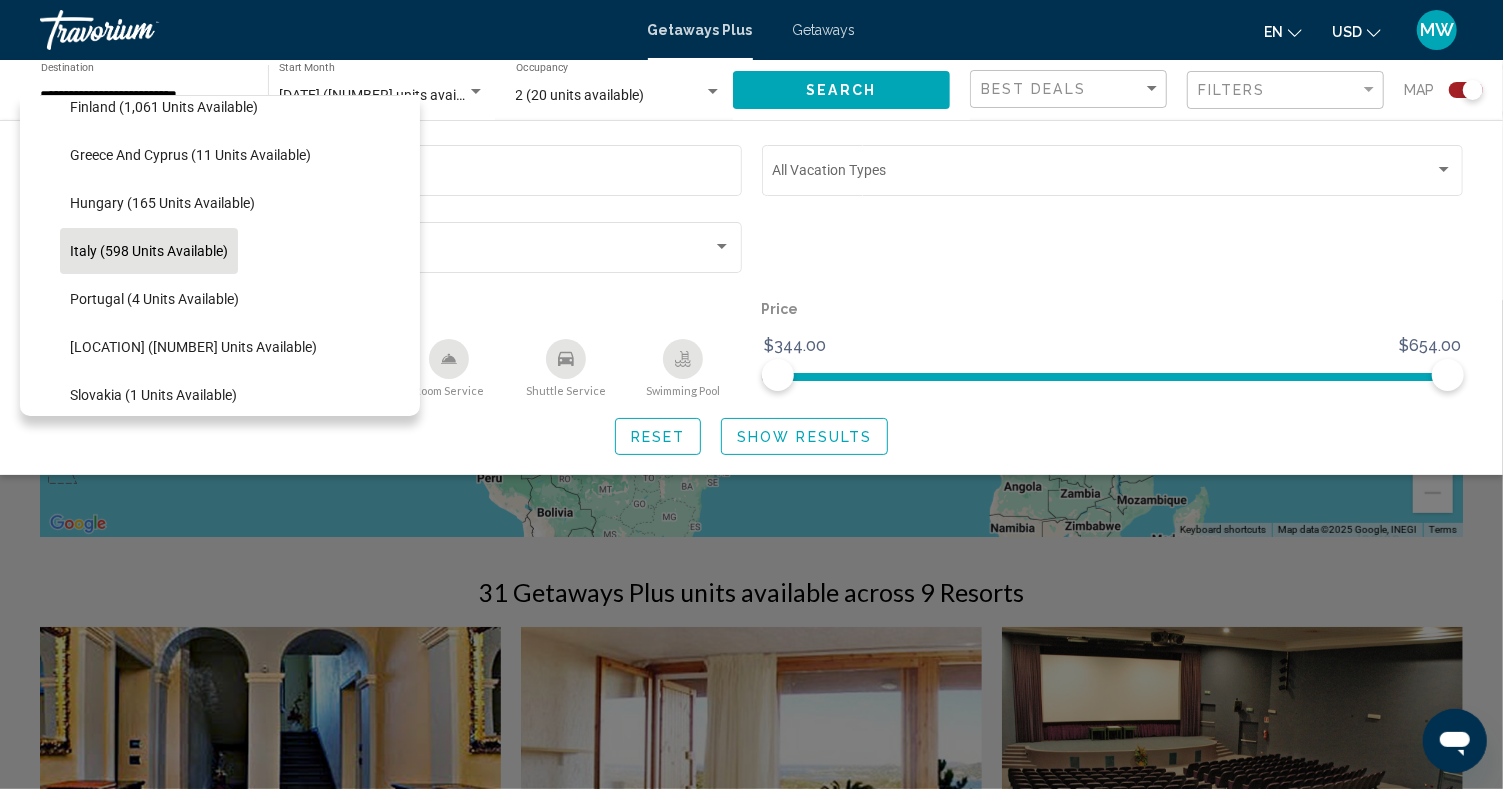 click at bounding box center [220, 95] 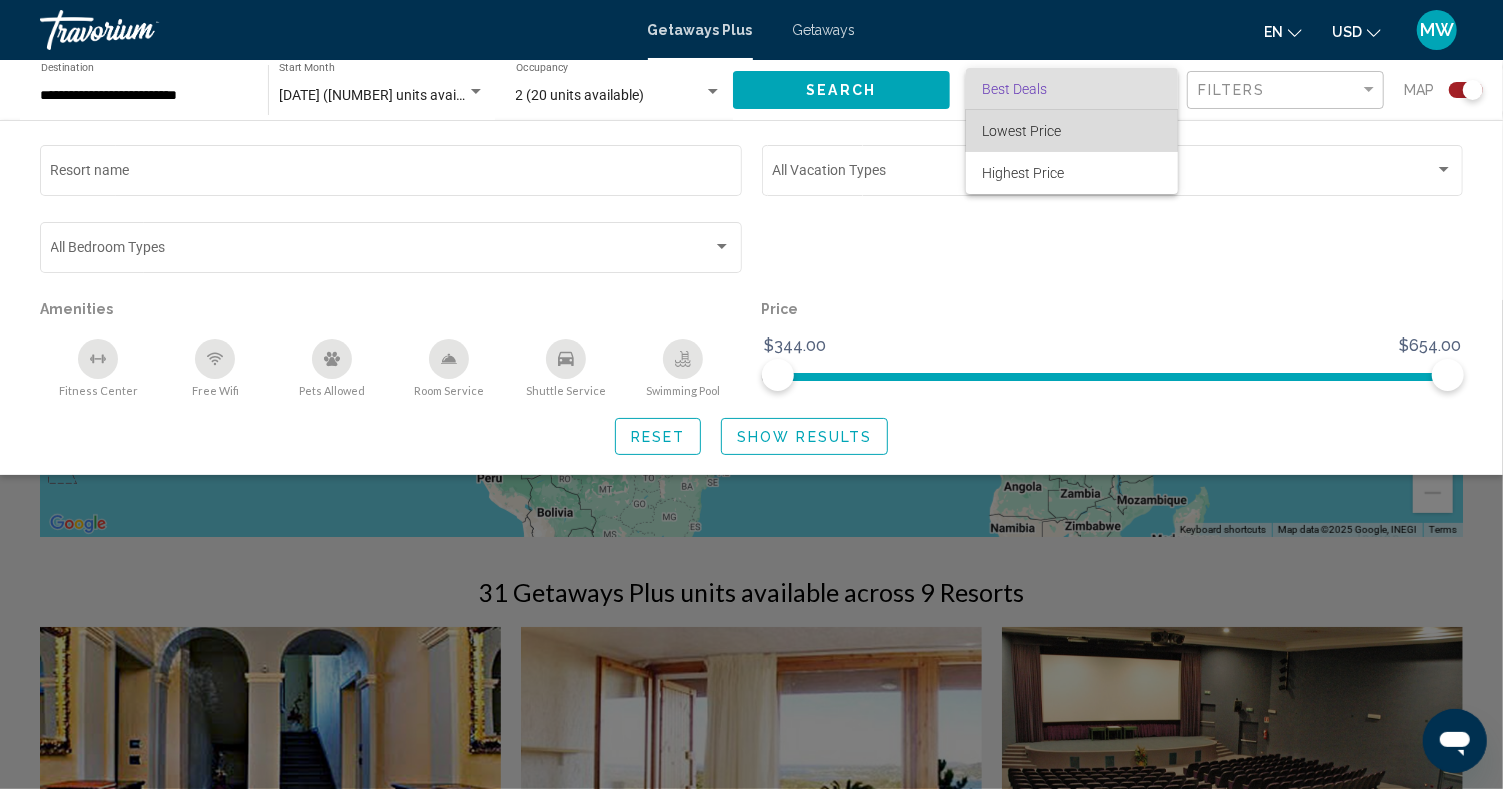 click on "Lowest Price" at bounding box center [1021, 131] 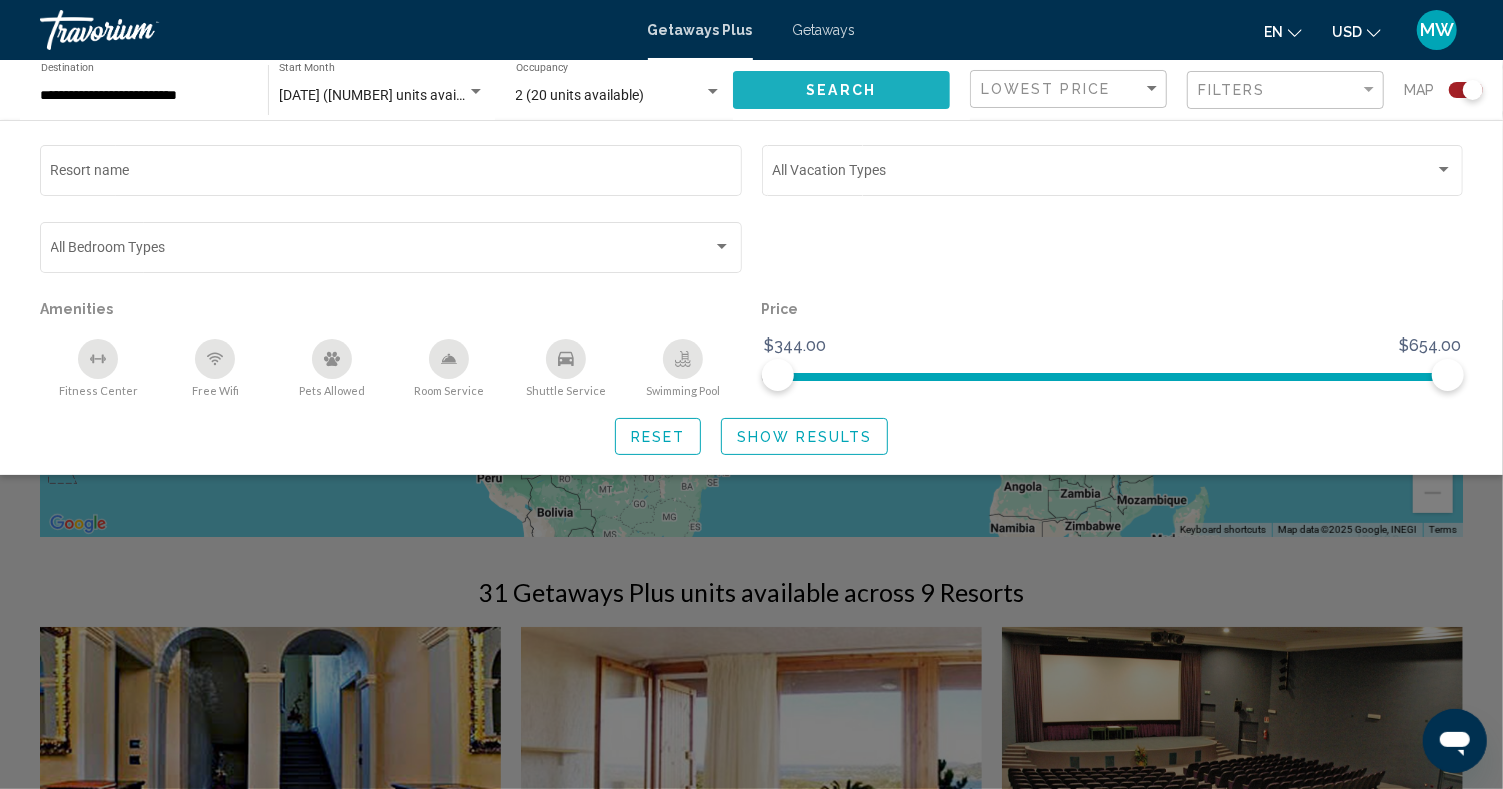 click on "Search" 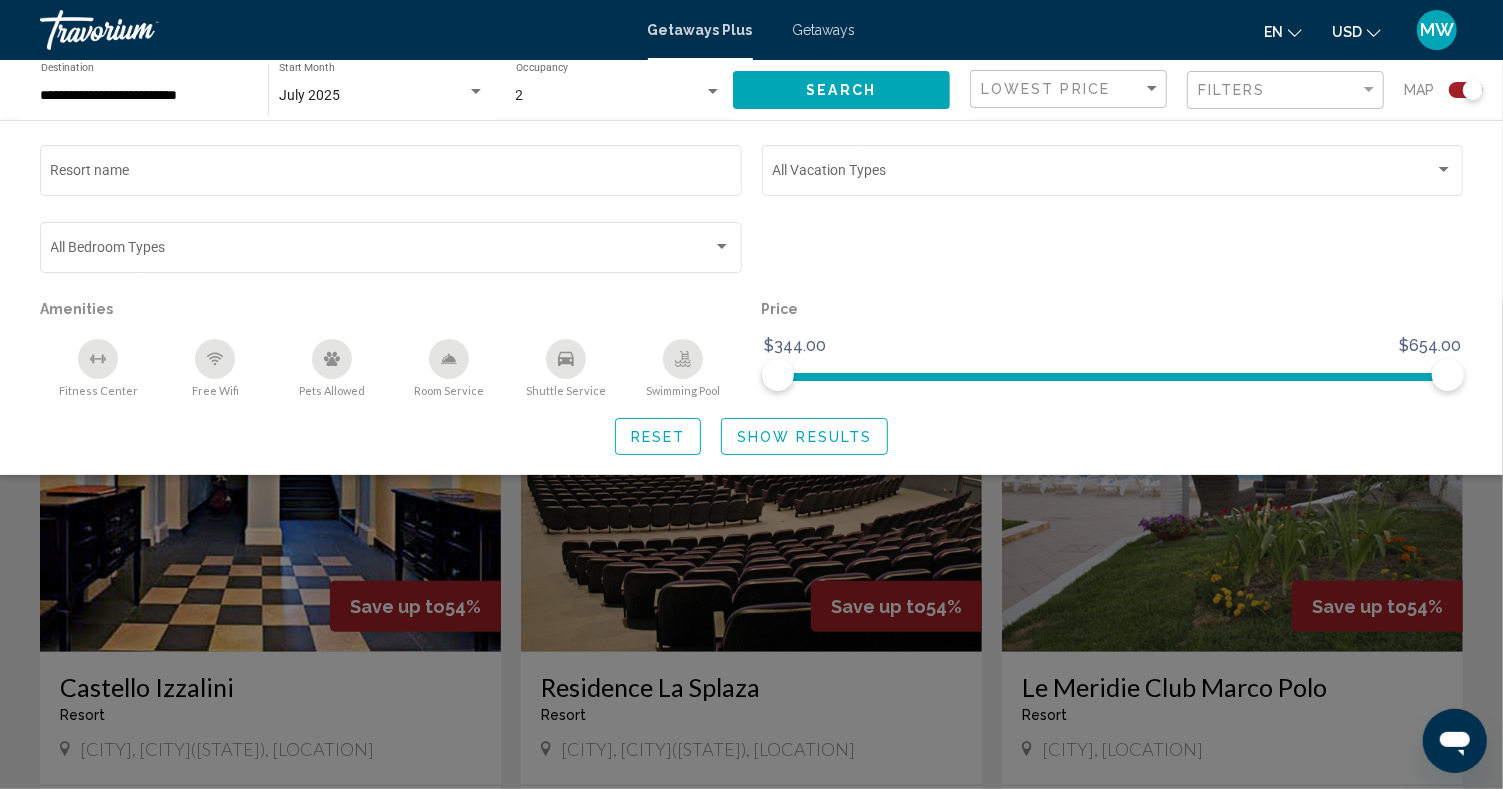 scroll, scrollTop: 517, scrollLeft: 0, axis: vertical 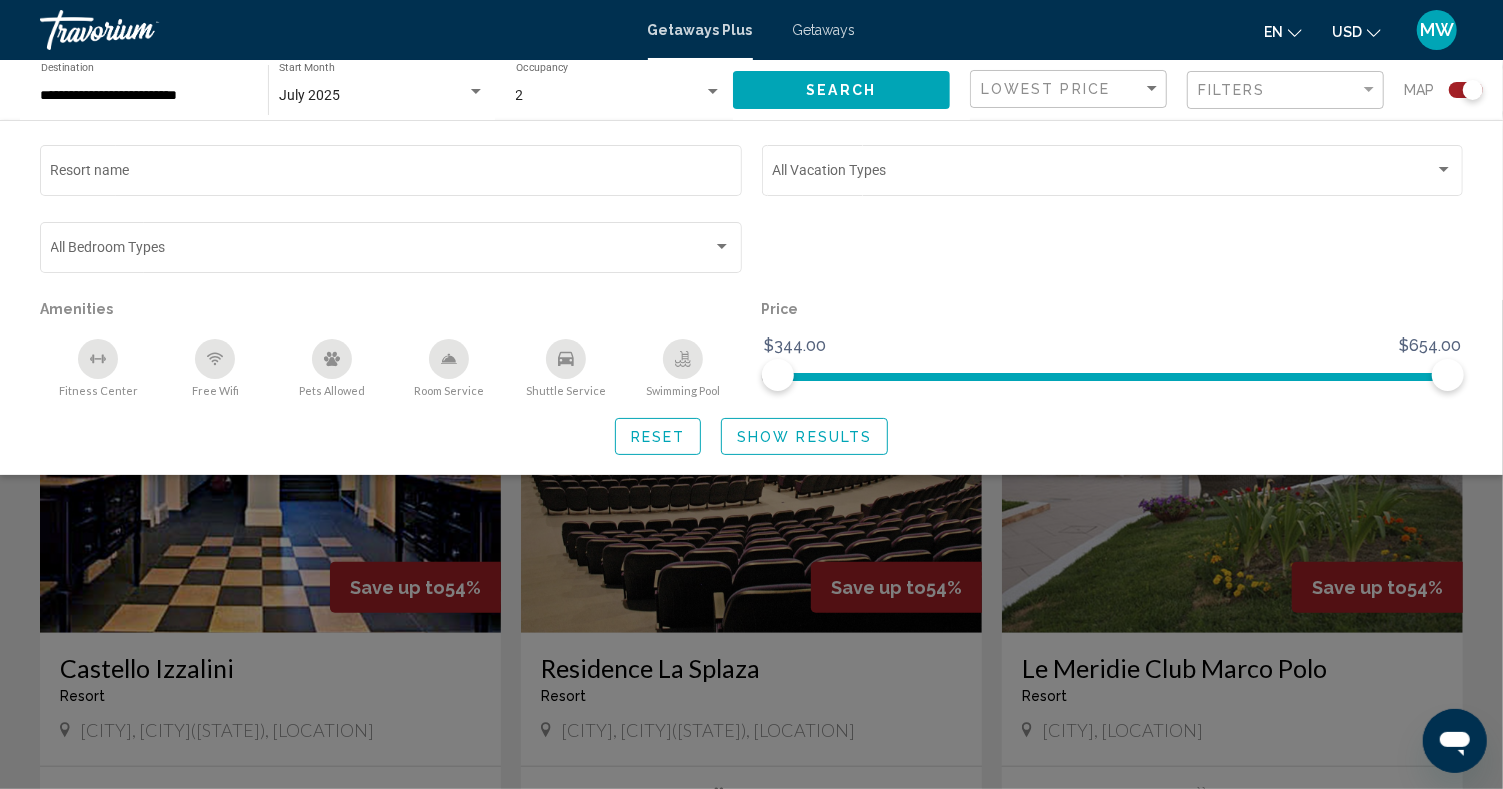 click 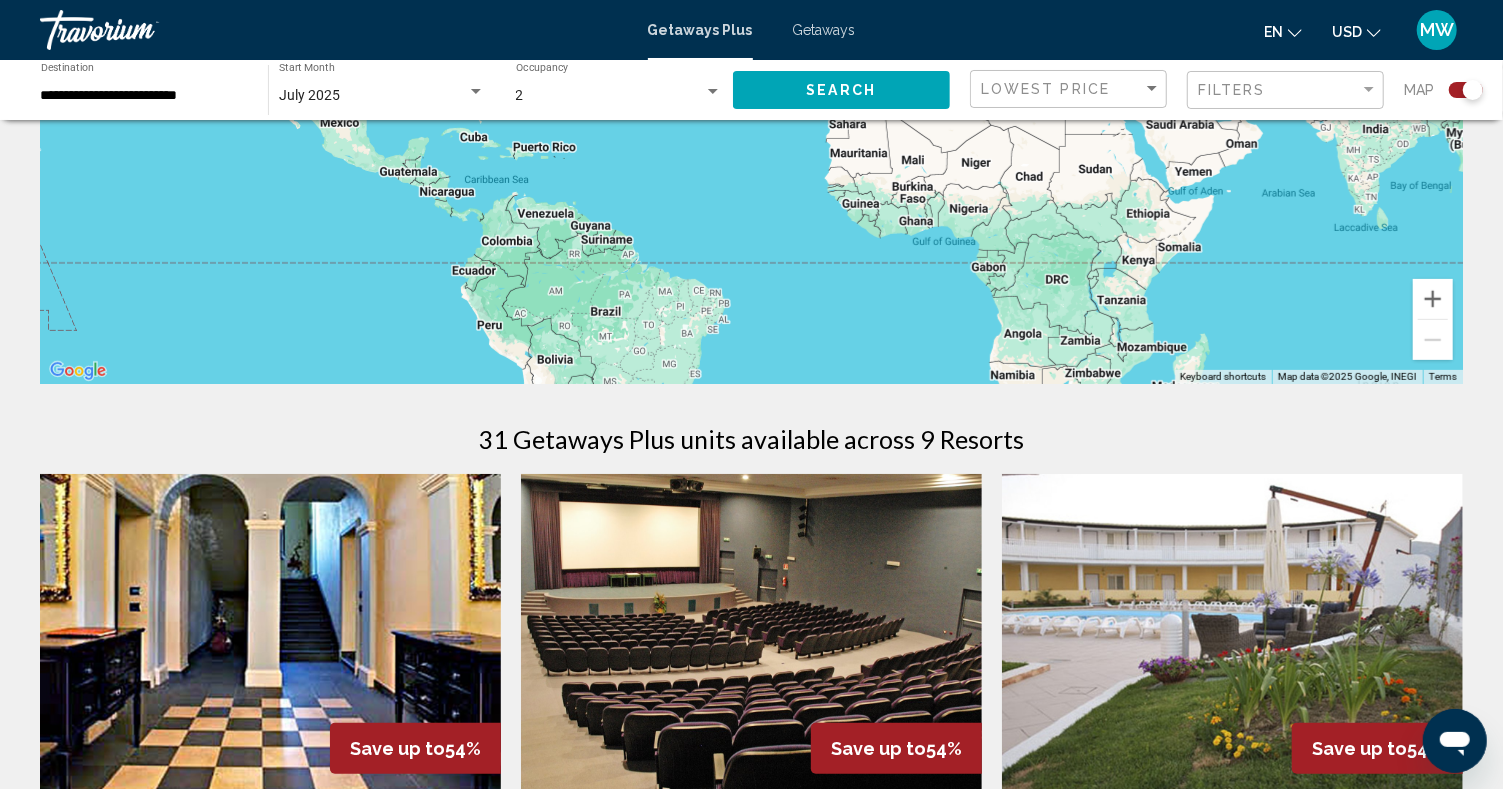 scroll, scrollTop: 0, scrollLeft: 0, axis: both 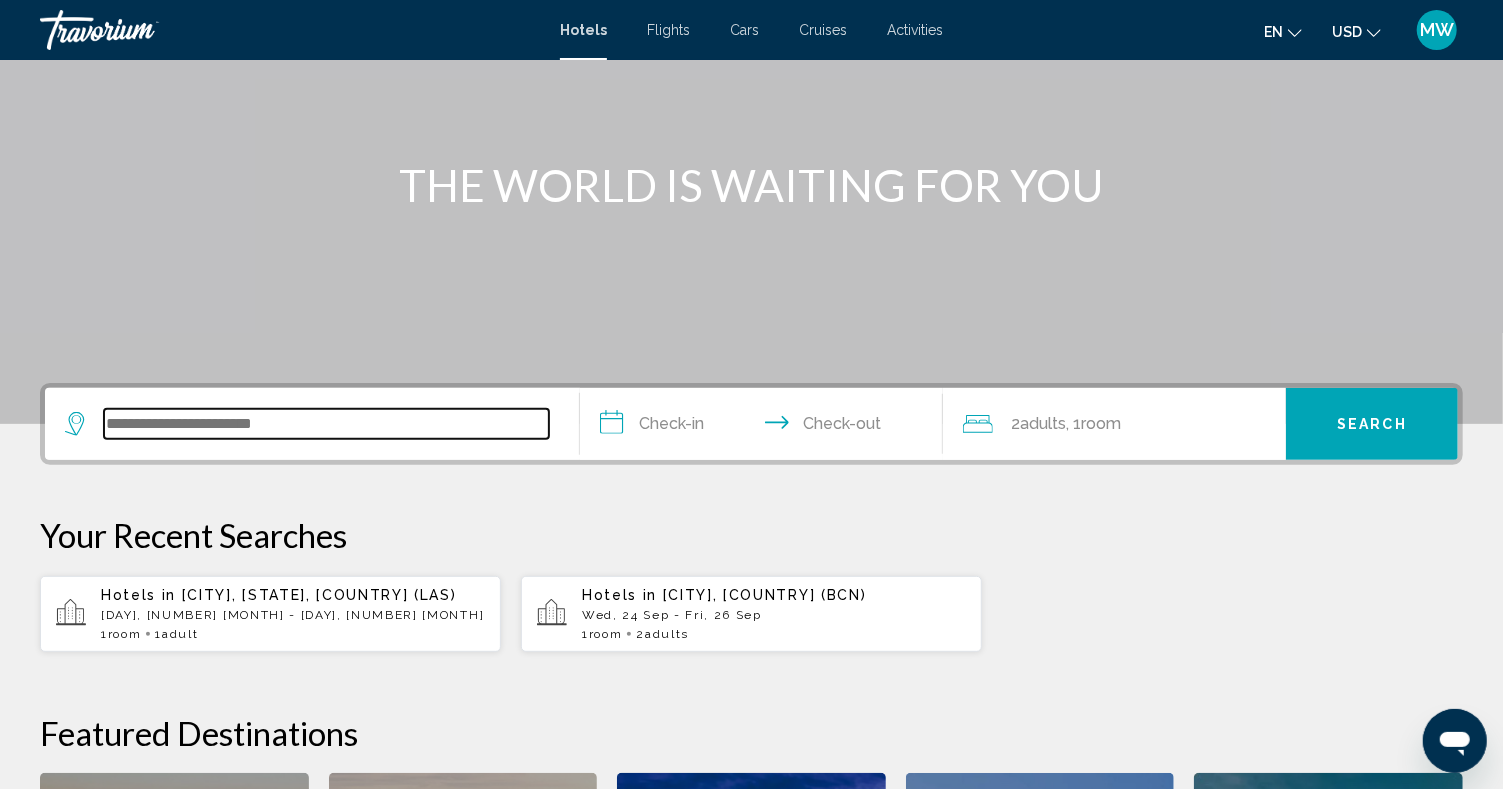 click at bounding box center [326, 424] 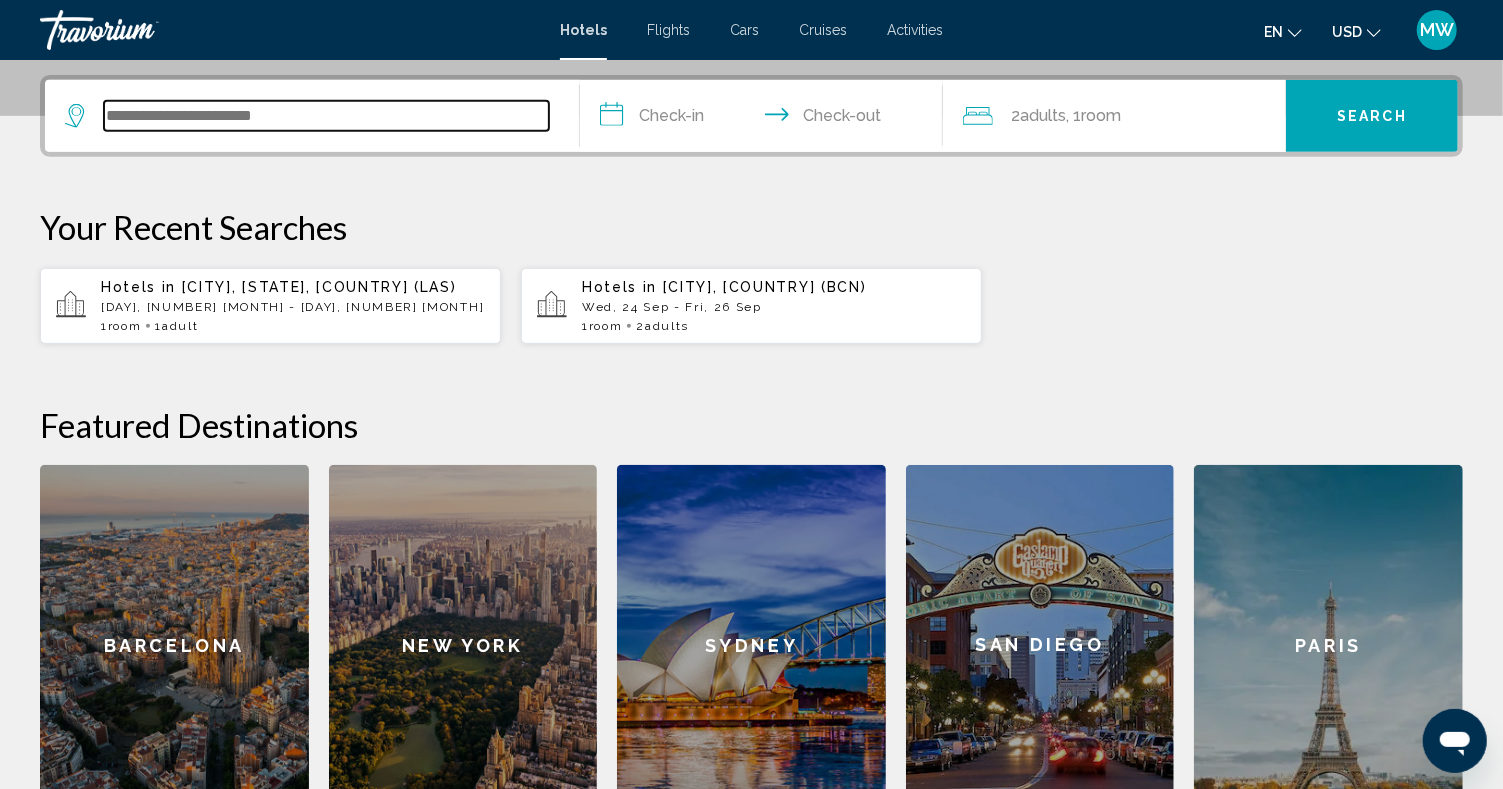 scroll, scrollTop: 493, scrollLeft: 0, axis: vertical 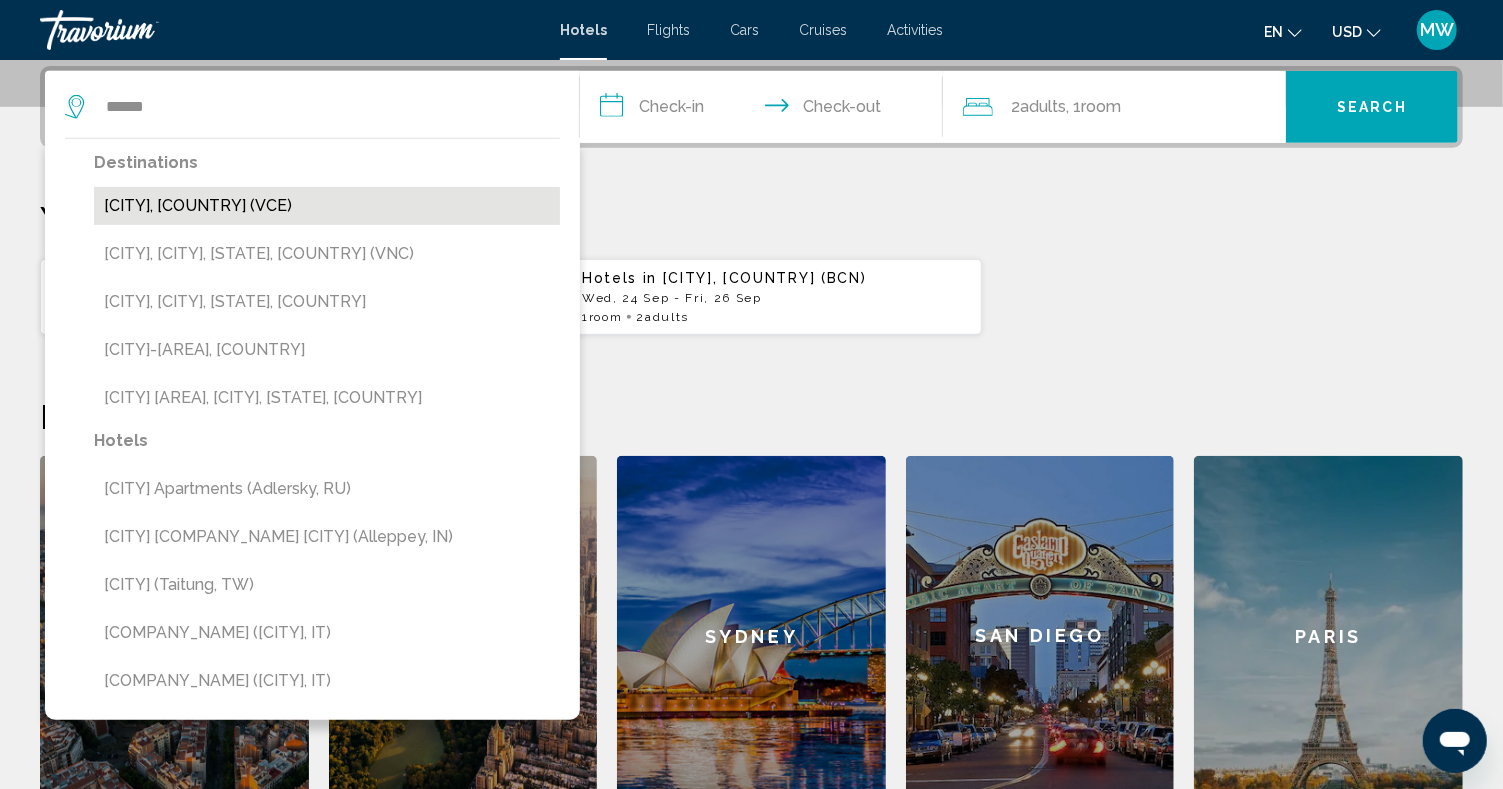 click on "[CITY], [COUNTRY] (VCE)" at bounding box center (327, 206) 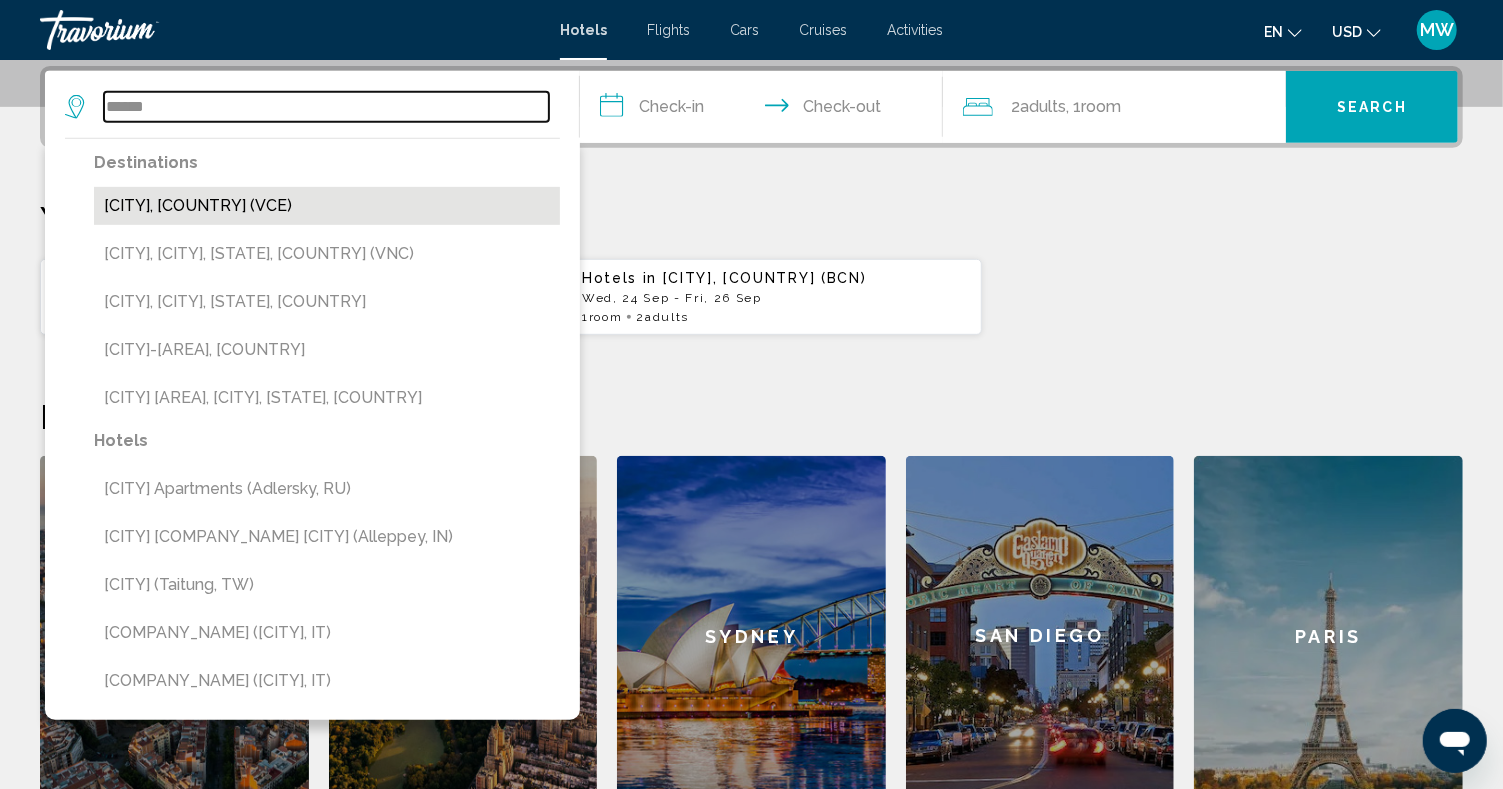 type on "**********" 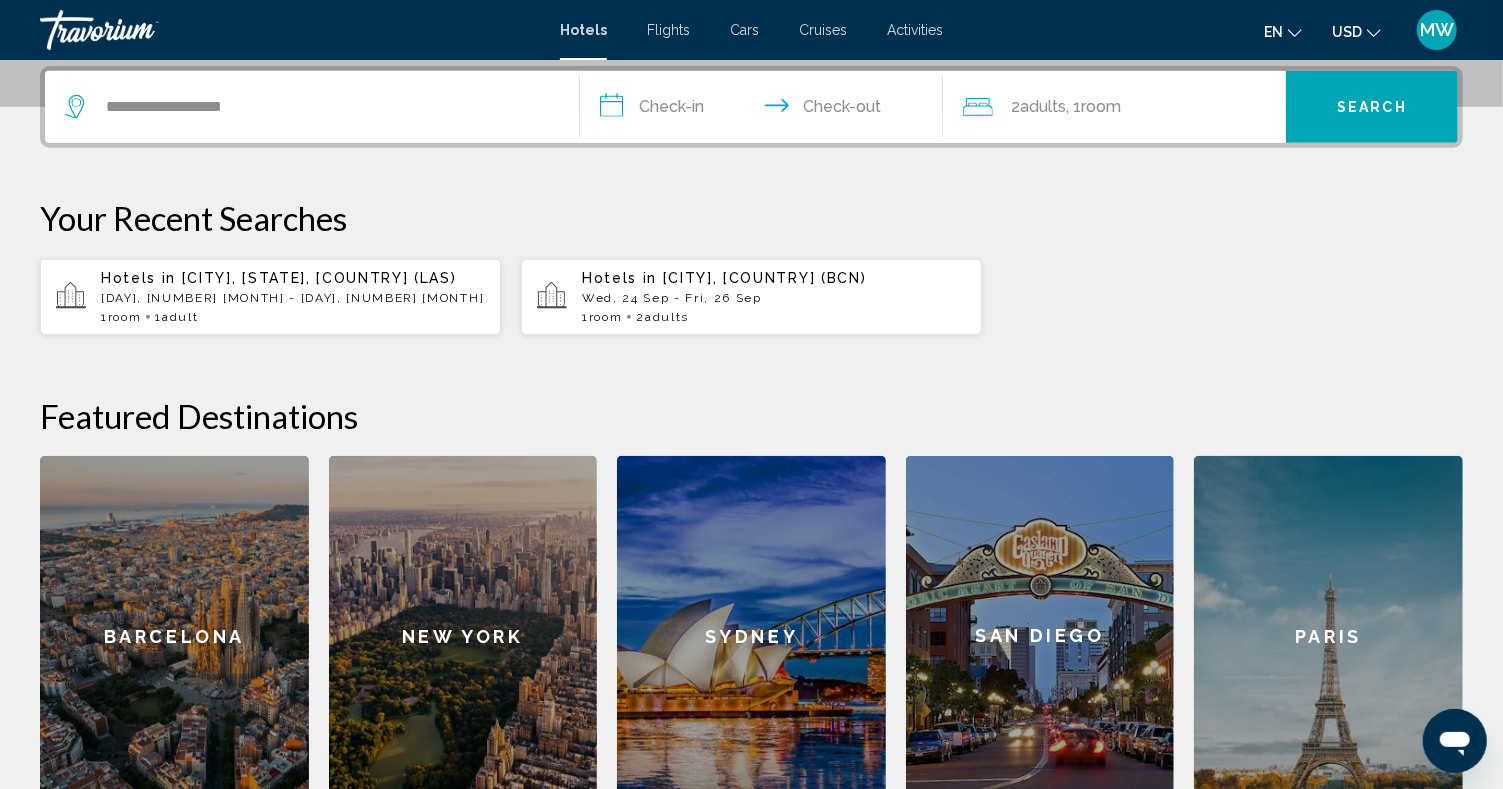 click on "**********" at bounding box center [765, 110] 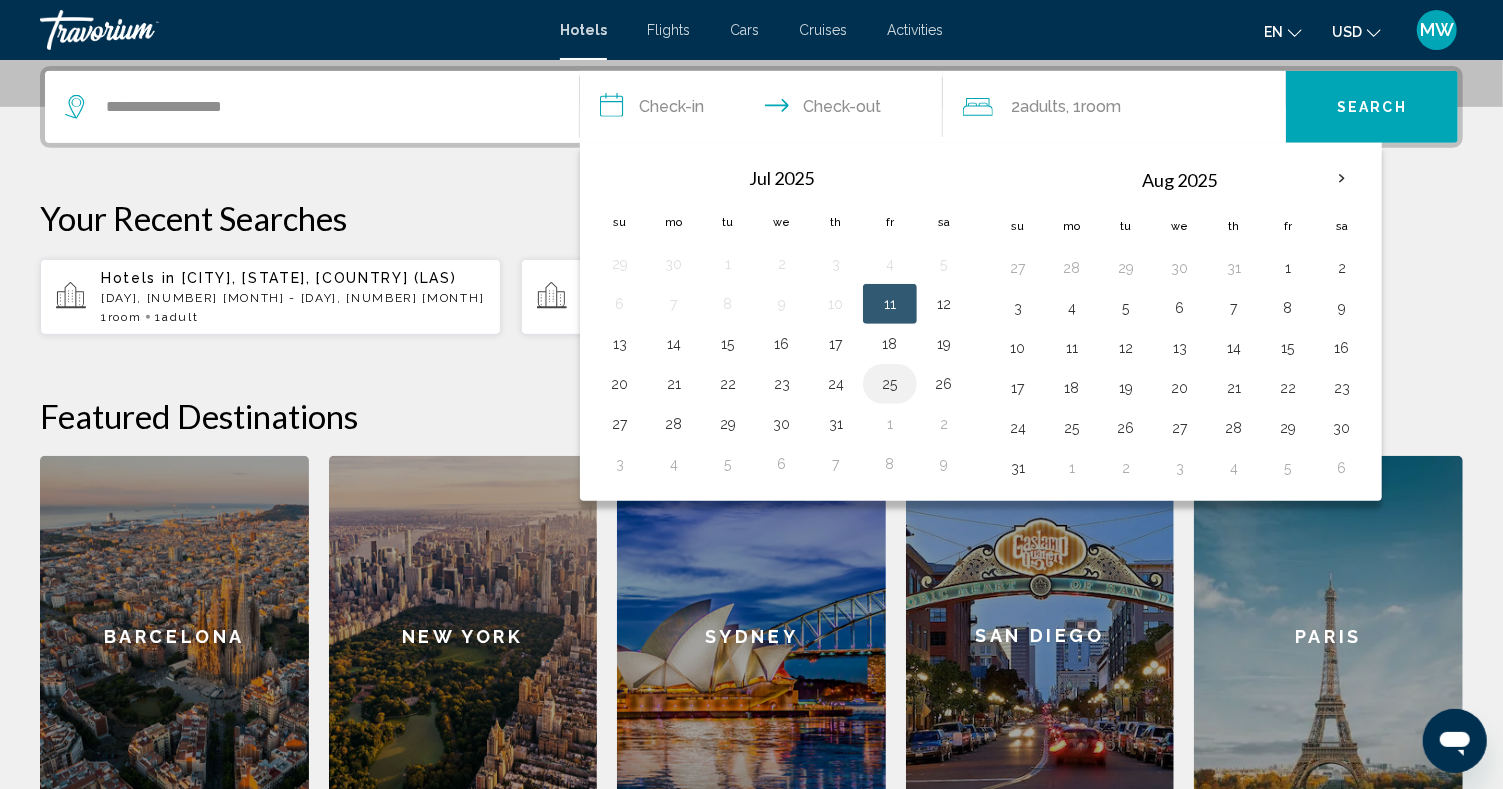 click on "25" at bounding box center [890, 384] 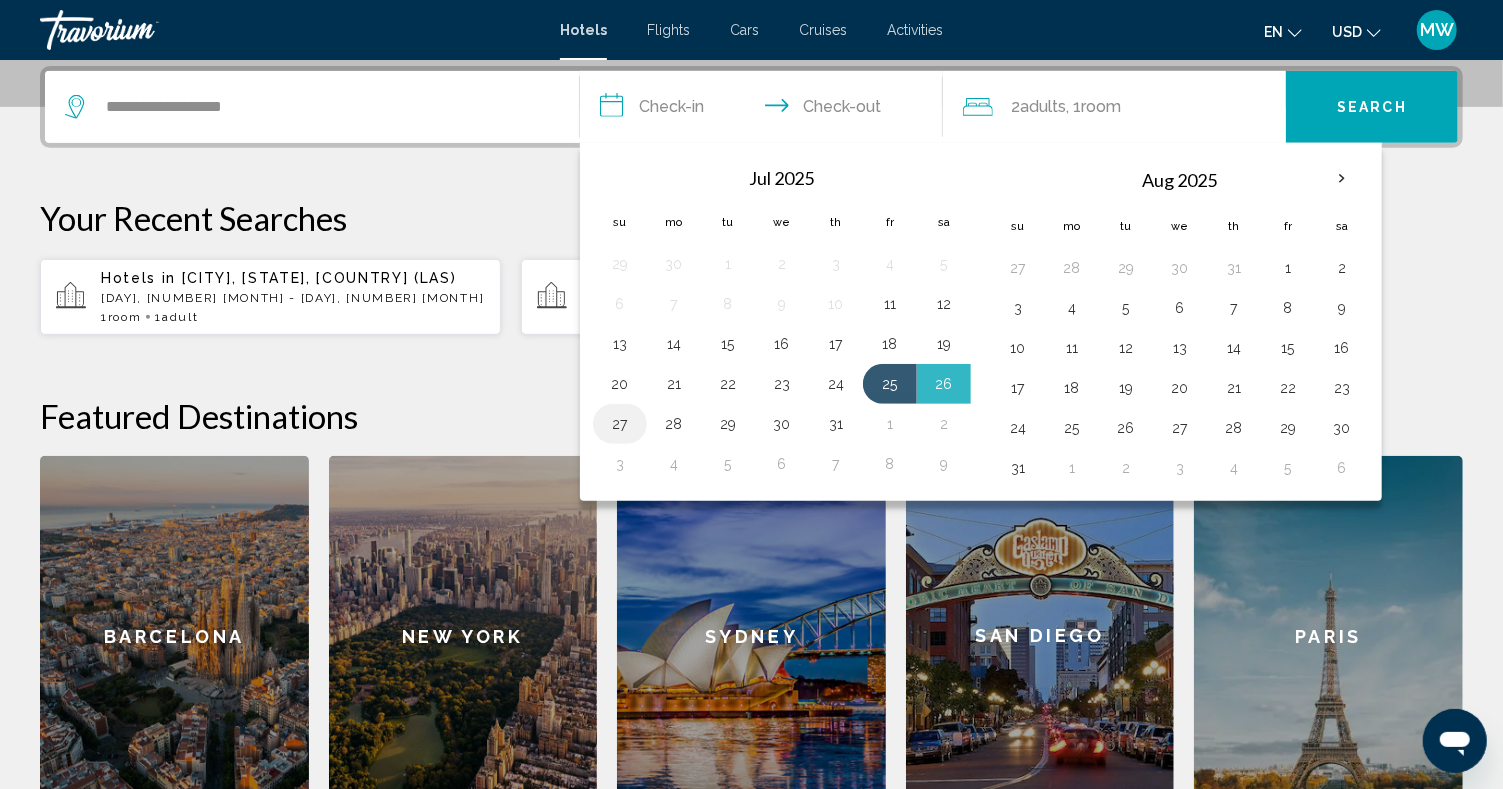 click on "27" at bounding box center (620, 424) 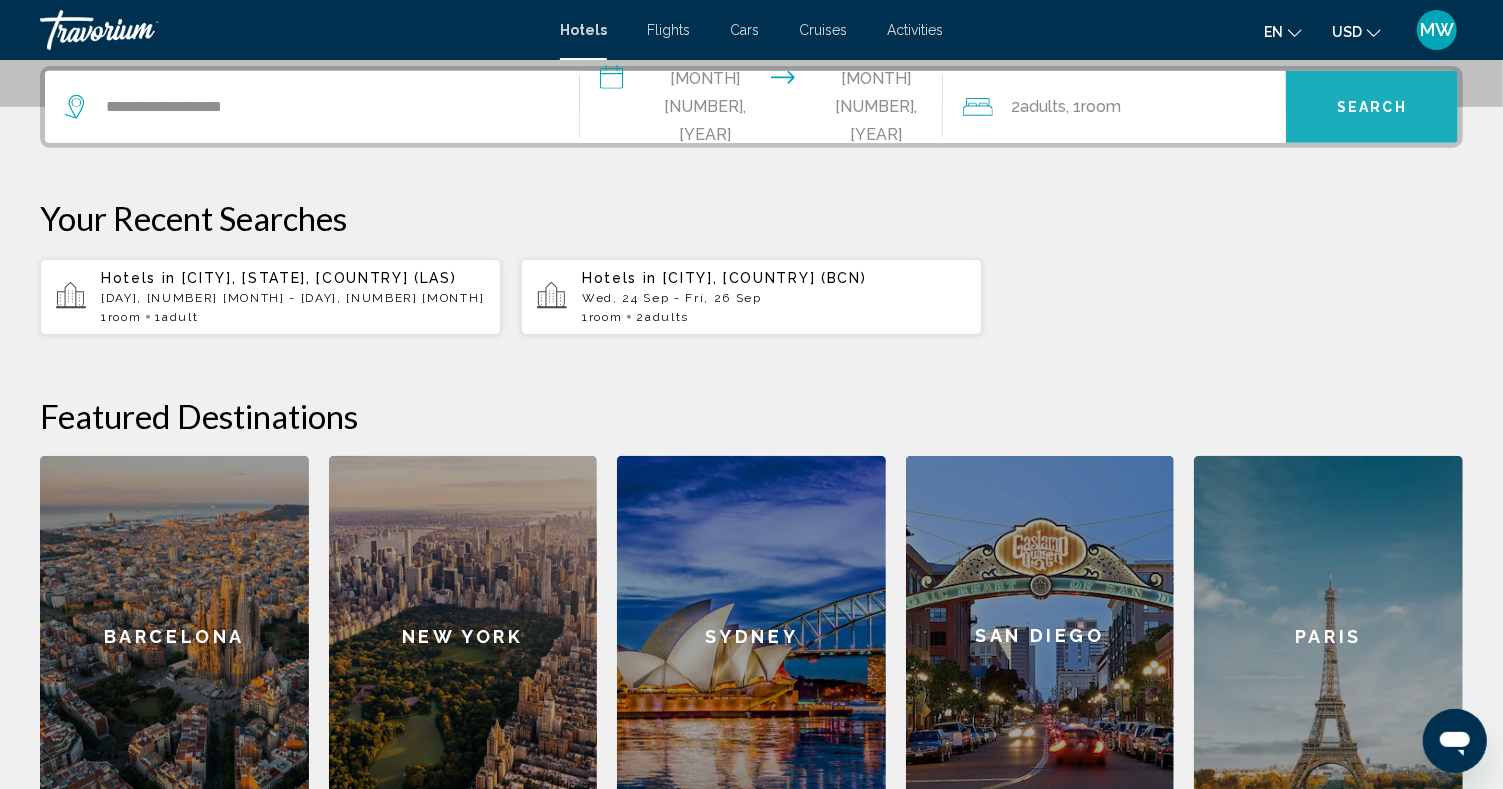 click on "Search" at bounding box center (1372, 107) 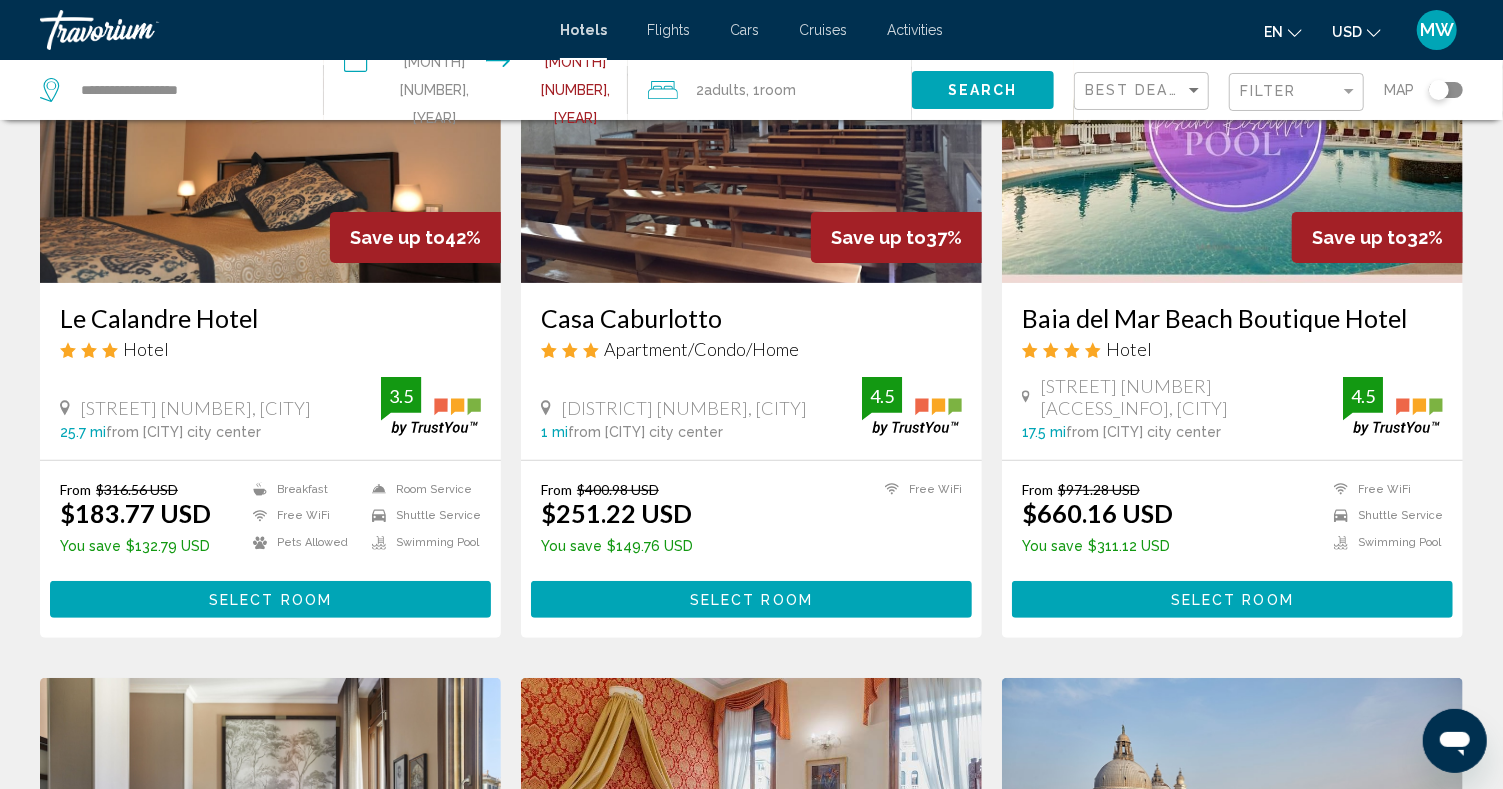 scroll, scrollTop: 0, scrollLeft: 0, axis: both 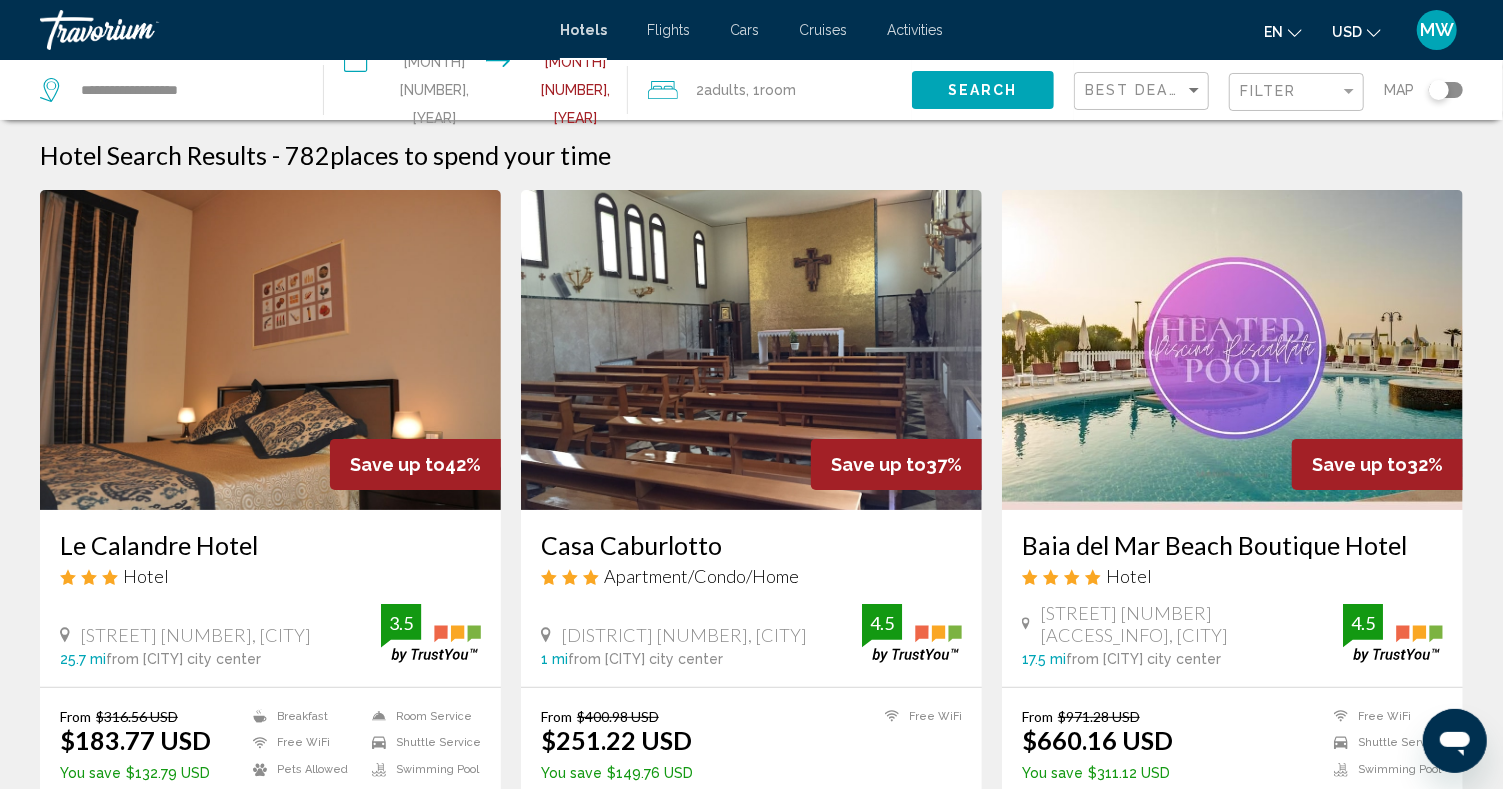click at bounding box center [751, 350] 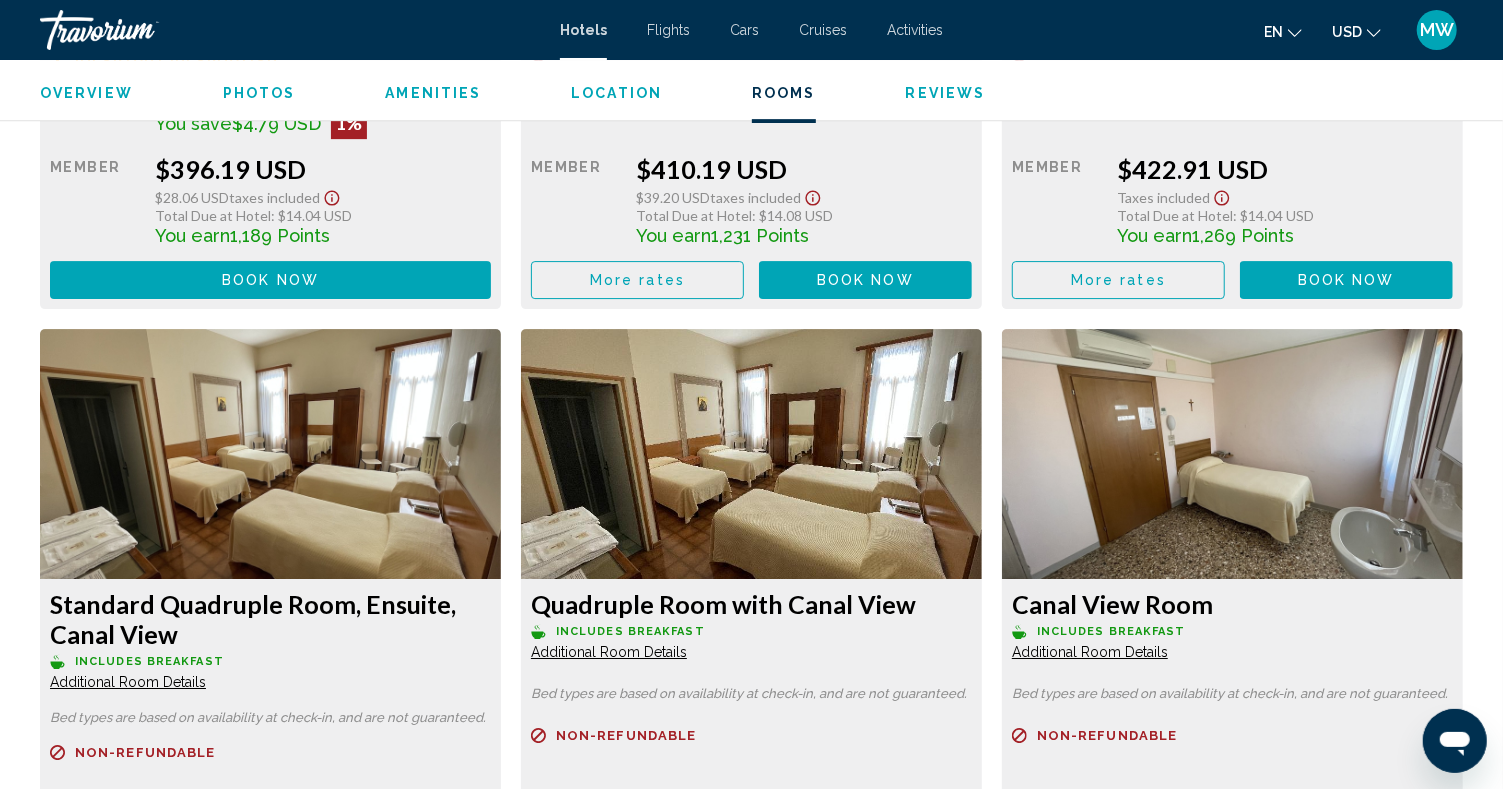 scroll, scrollTop: 3776, scrollLeft: 0, axis: vertical 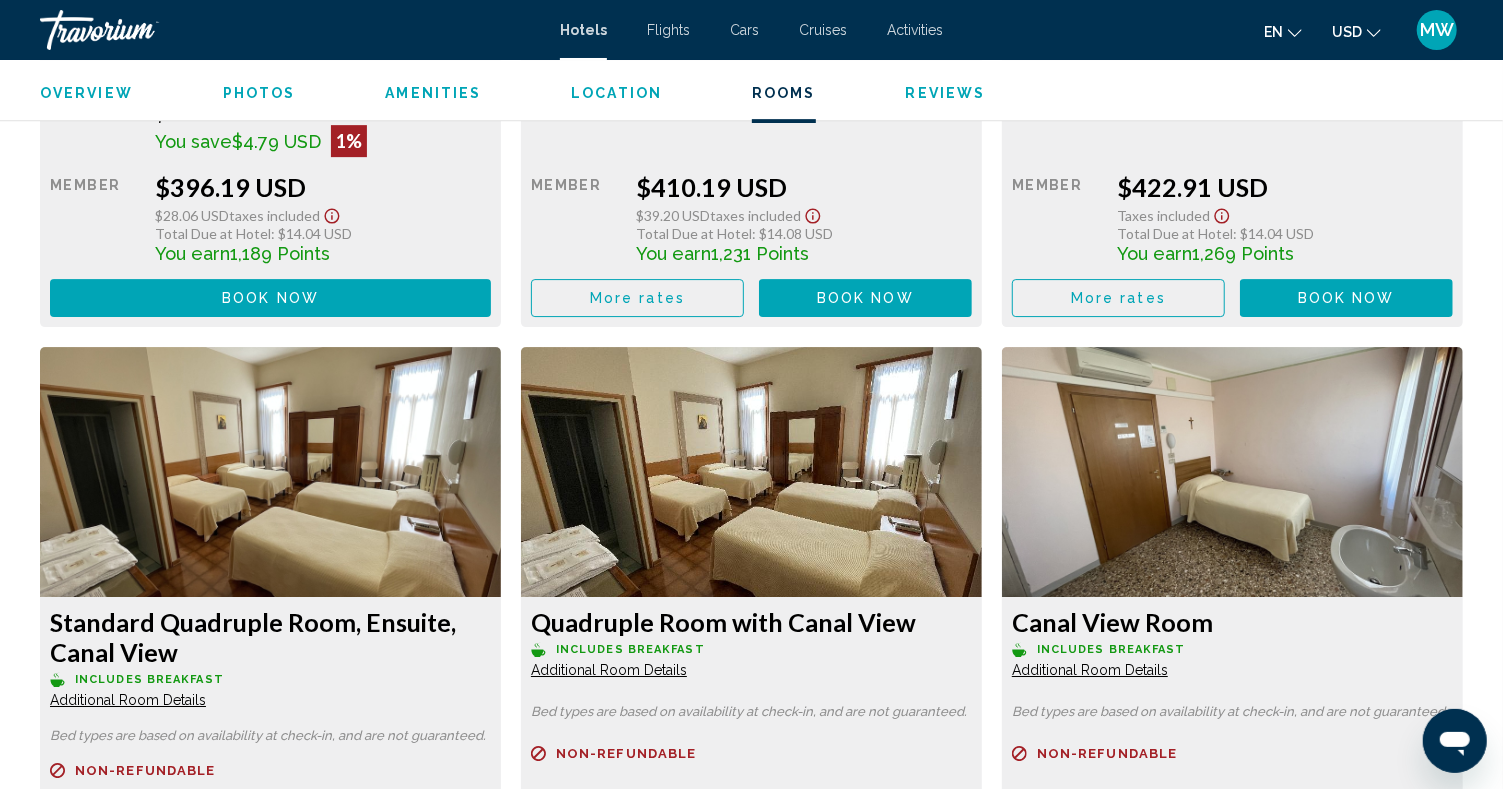click at bounding box center [270, -911] 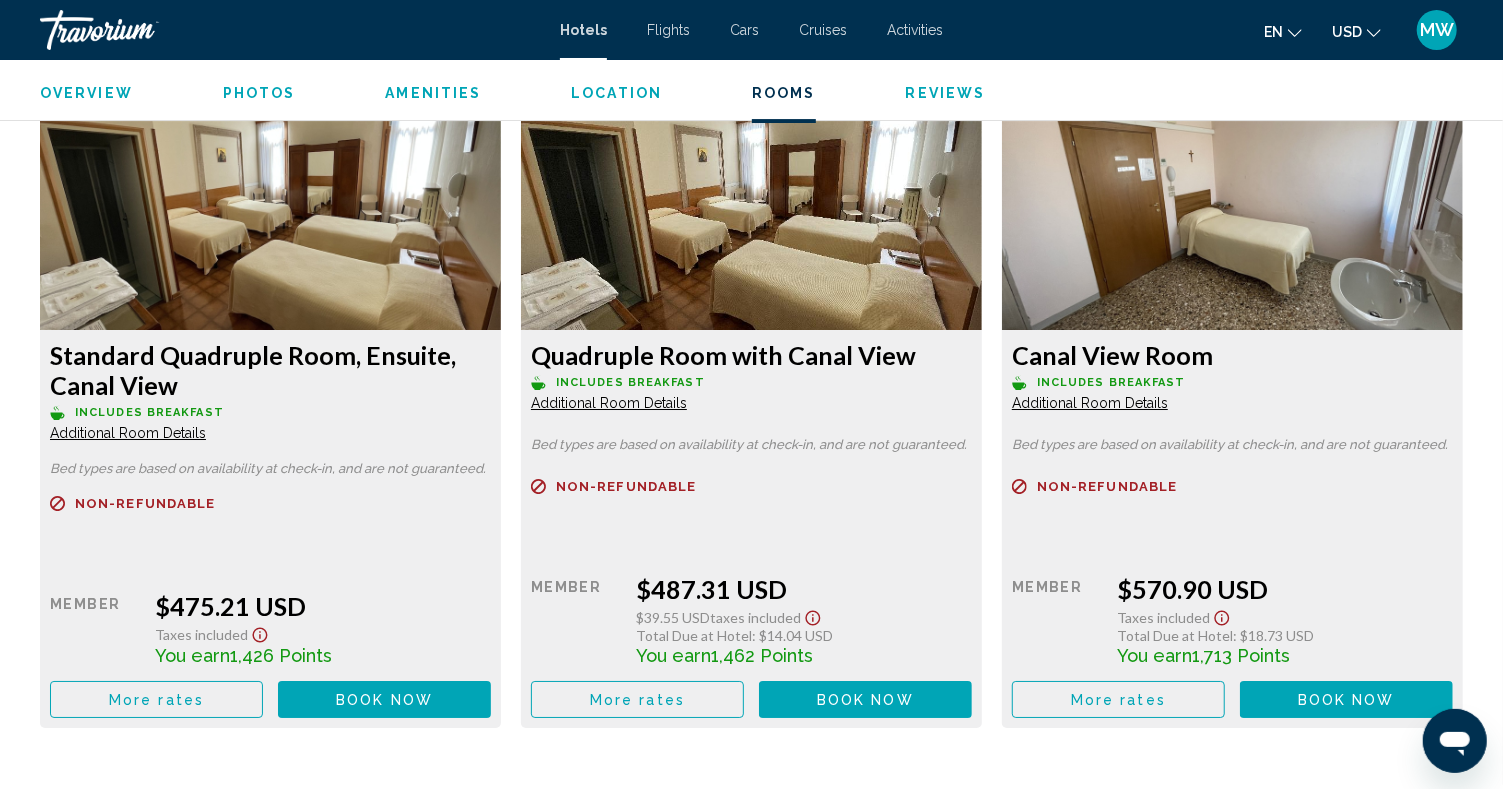 scroll, scrollTop: 4054, scrollLeft: 0, axis: vertical 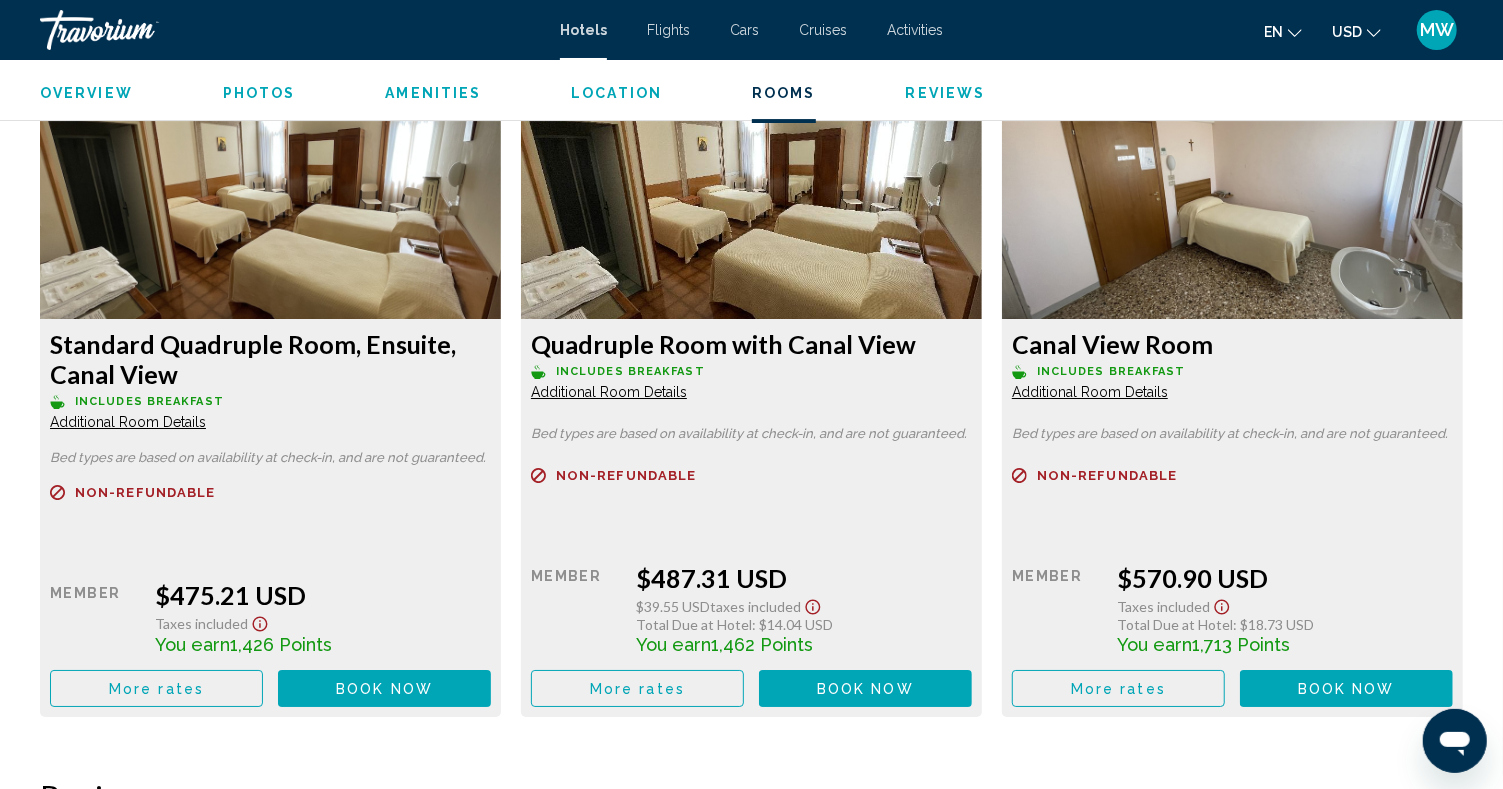 click on "Additional Room Details" at bounding box center [128, -991] 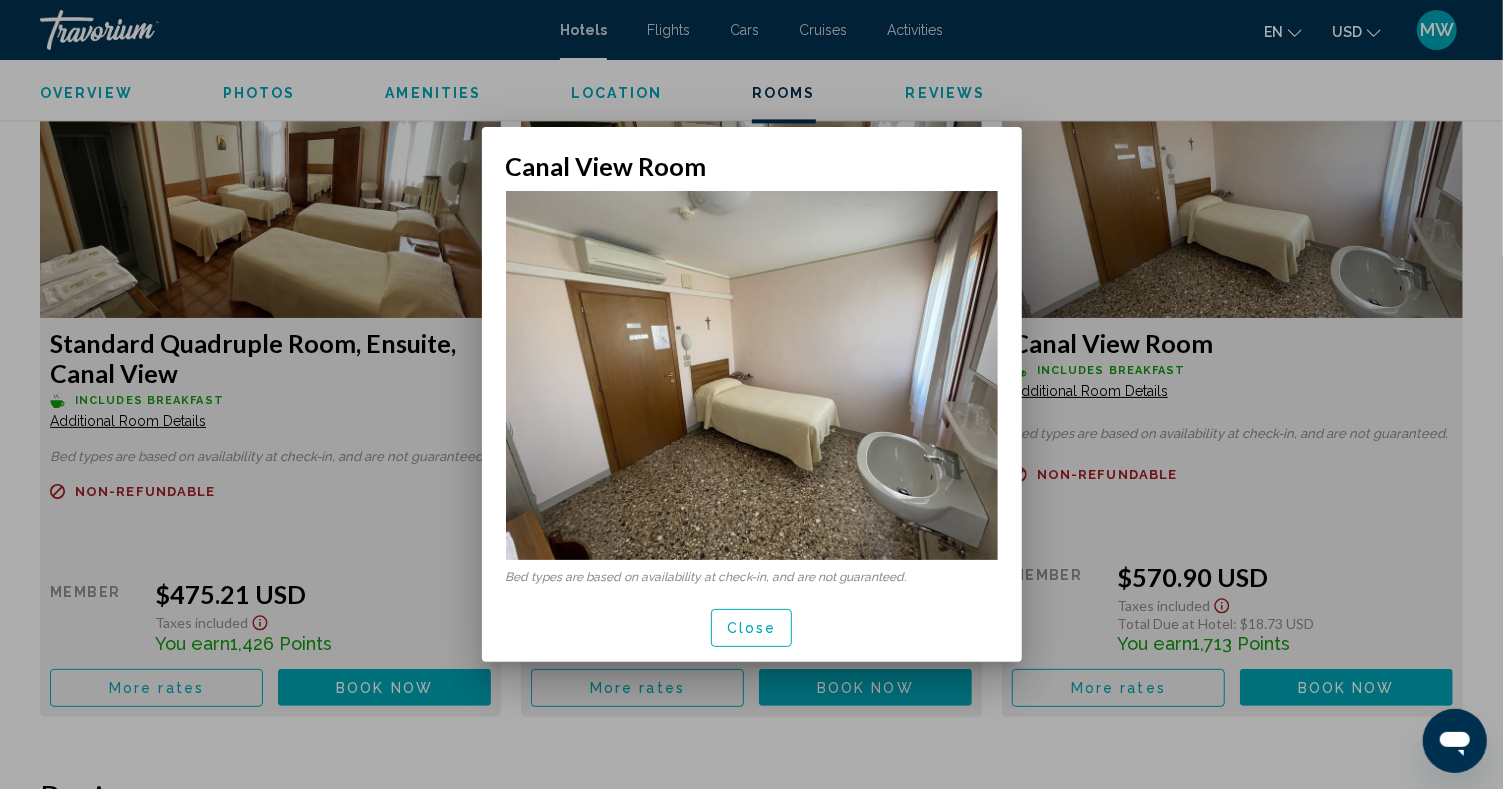 scroll, scrollTop: 0, scrollLeft: 0, axis: both 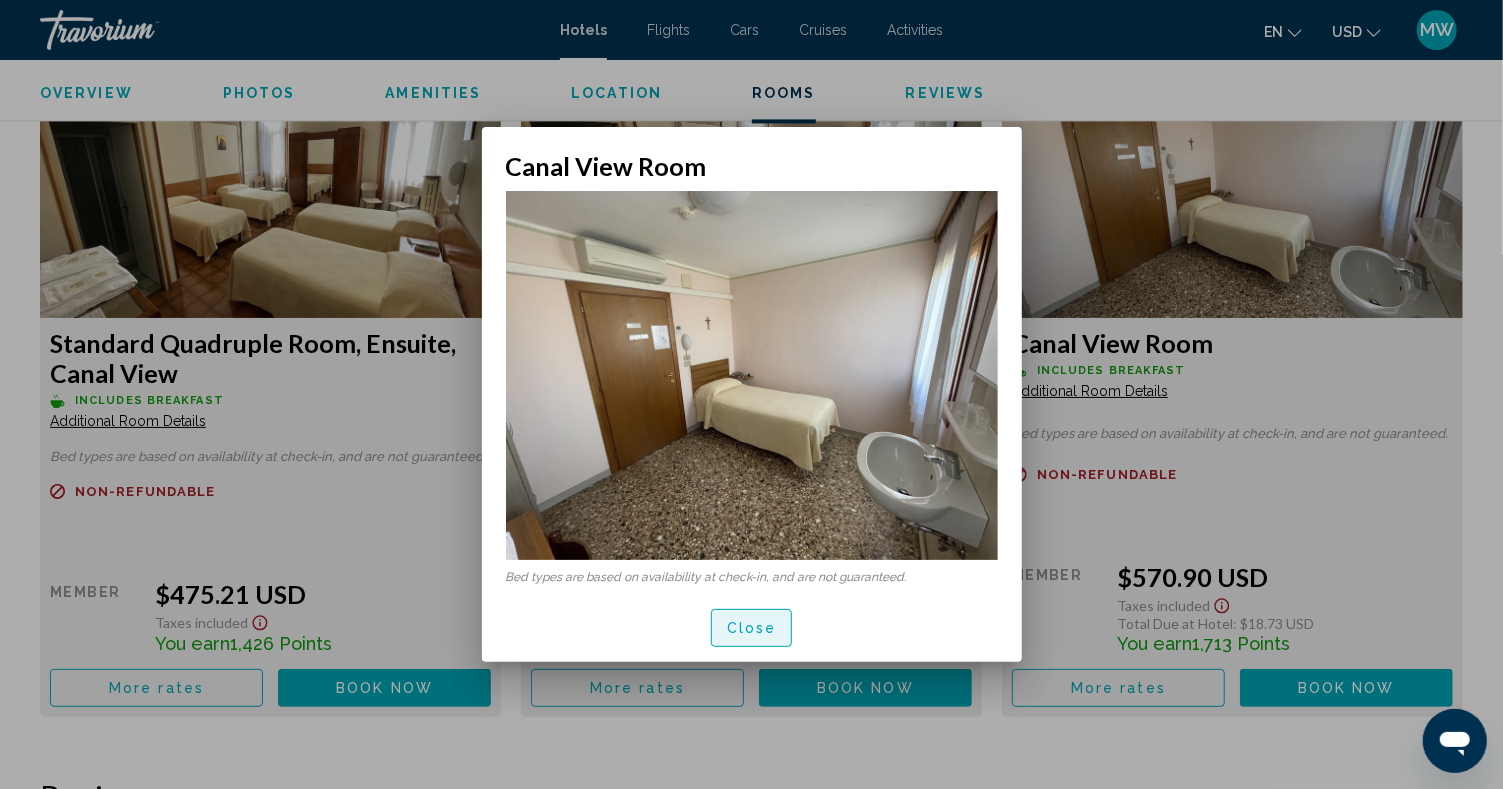 click on "Close" at bounding box center [752, 629] 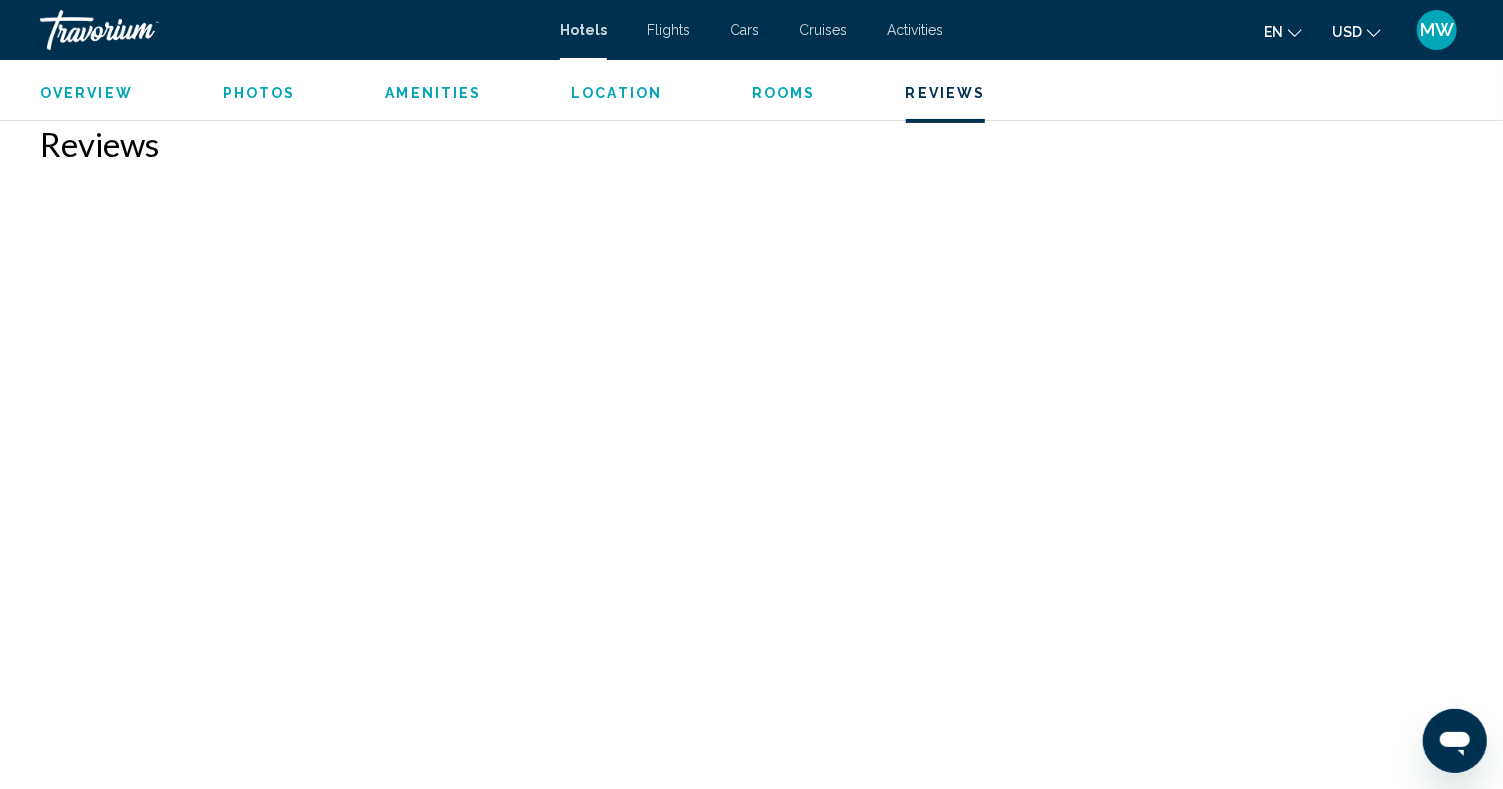 scroll, scrollTop: 4713, scrollLeft: 0, axis: vertical 